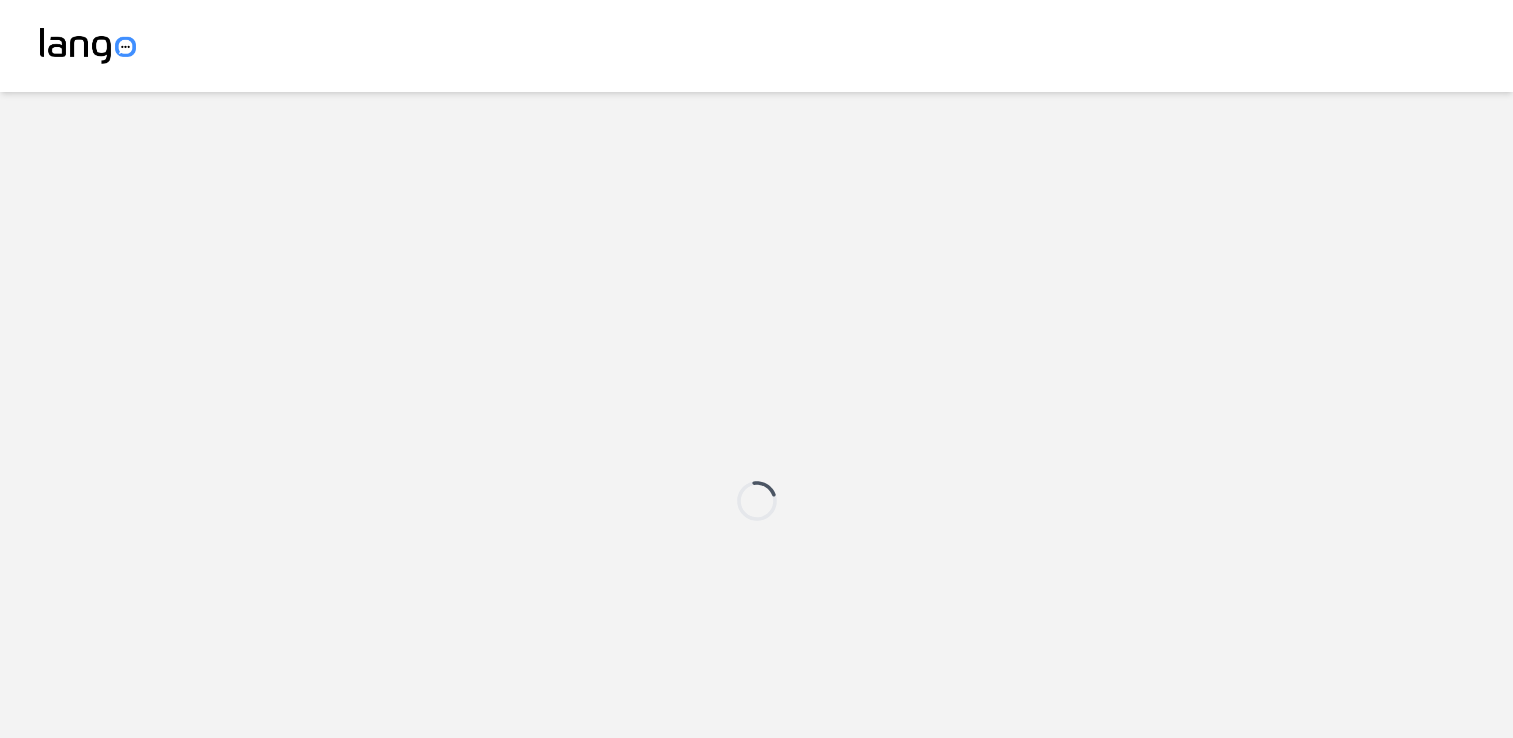 scroll, scrollTop: 0, scrollLeft: 0, axis: both 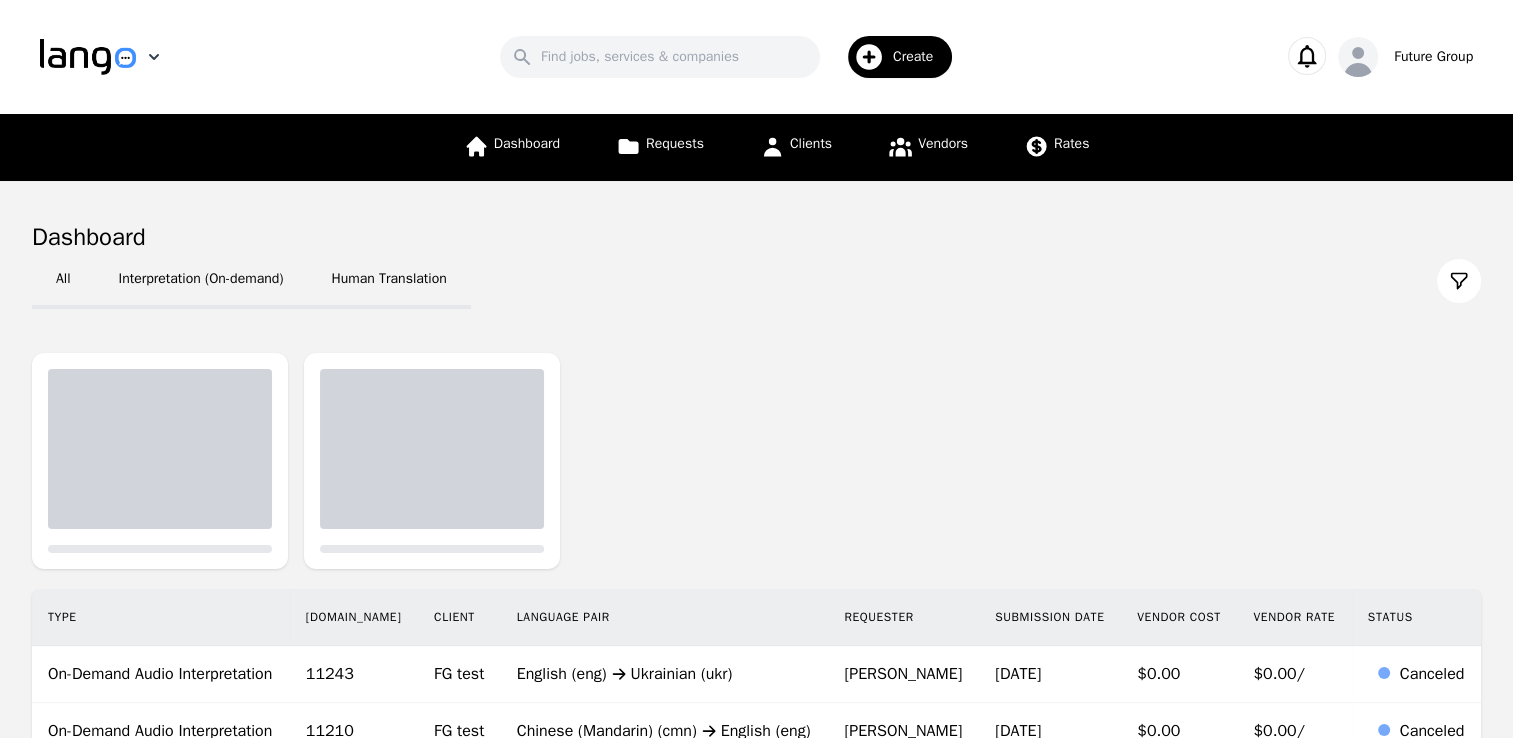 click at bounding box center (88, 57) 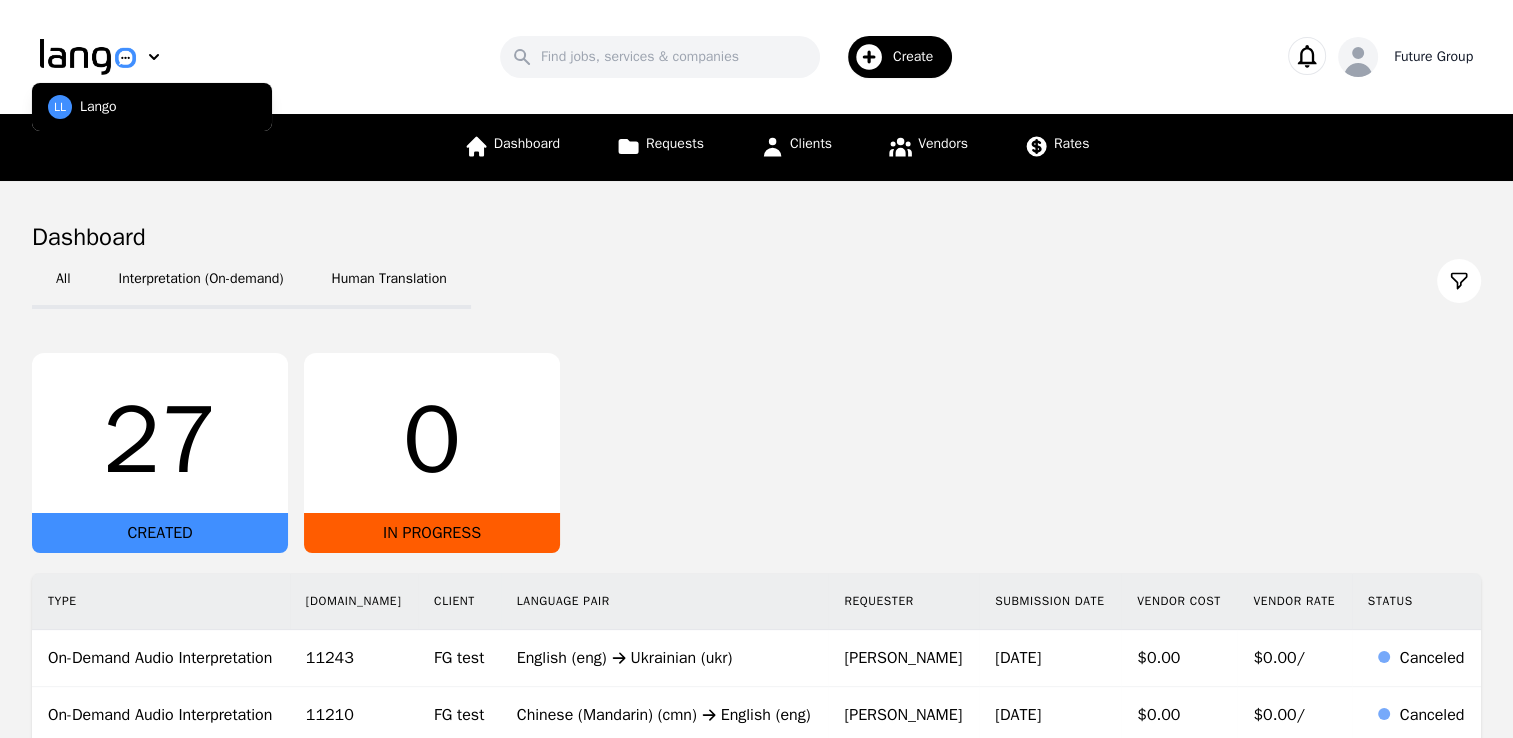 click on "Future Group" at bounding box center [1433, 57] 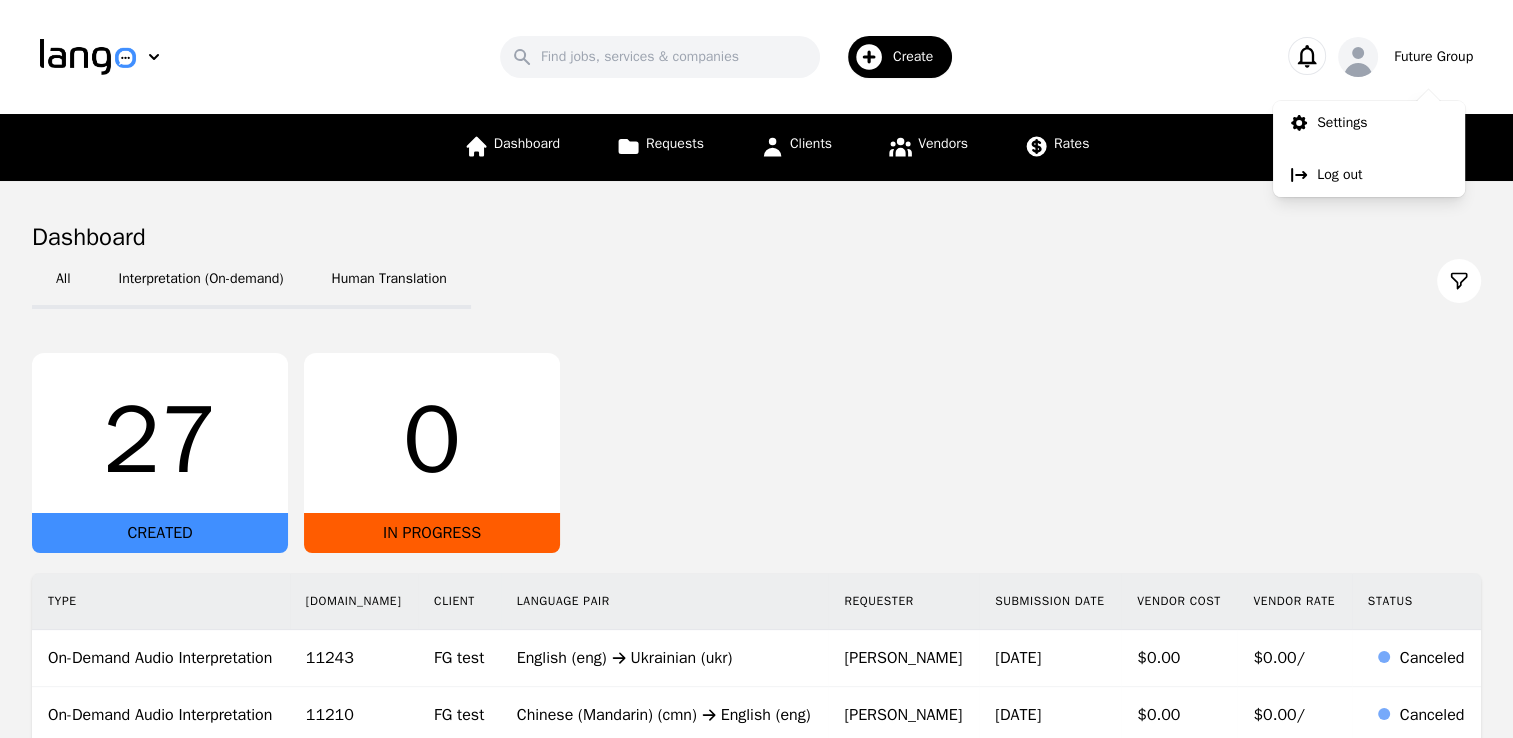 click on "Create" at bounding box center [920, 57] 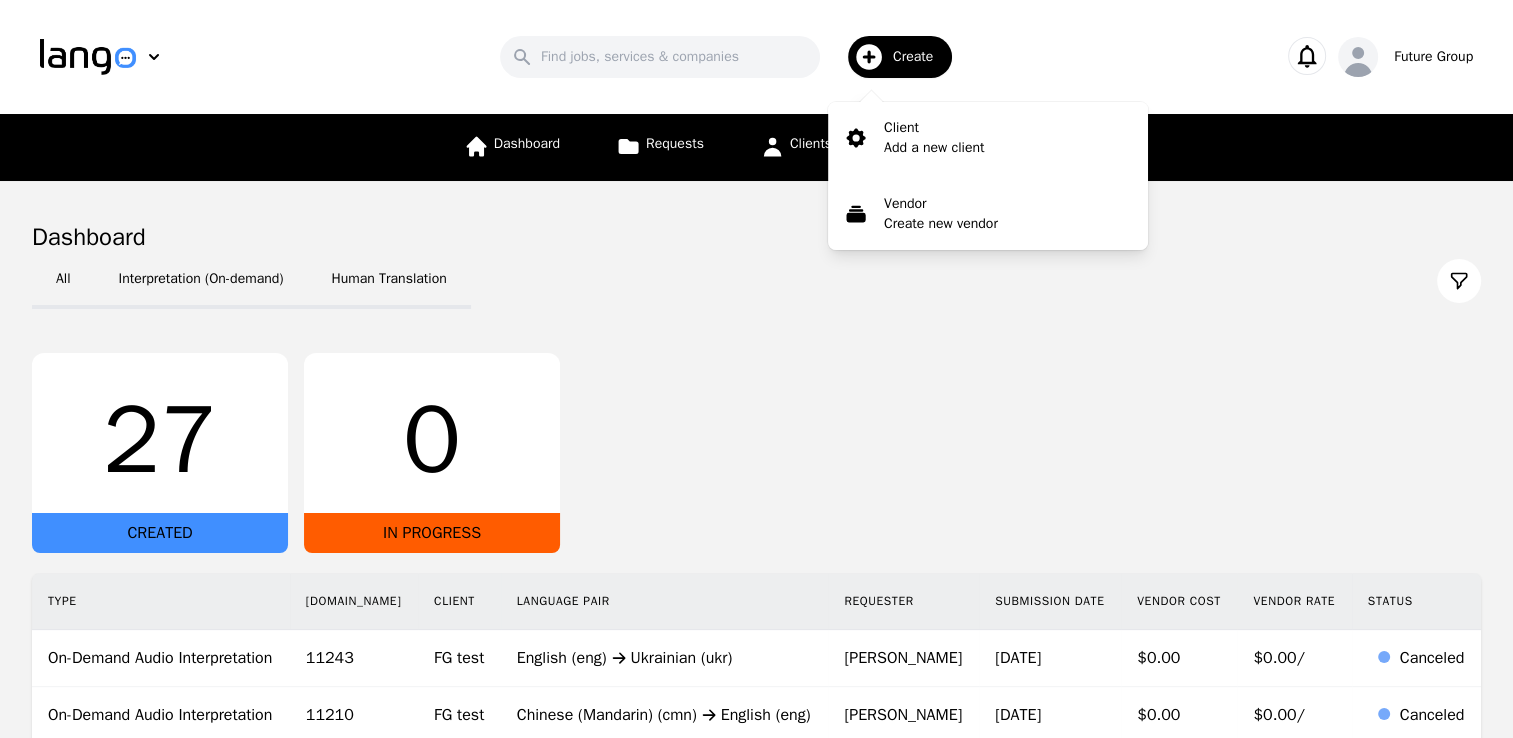 click 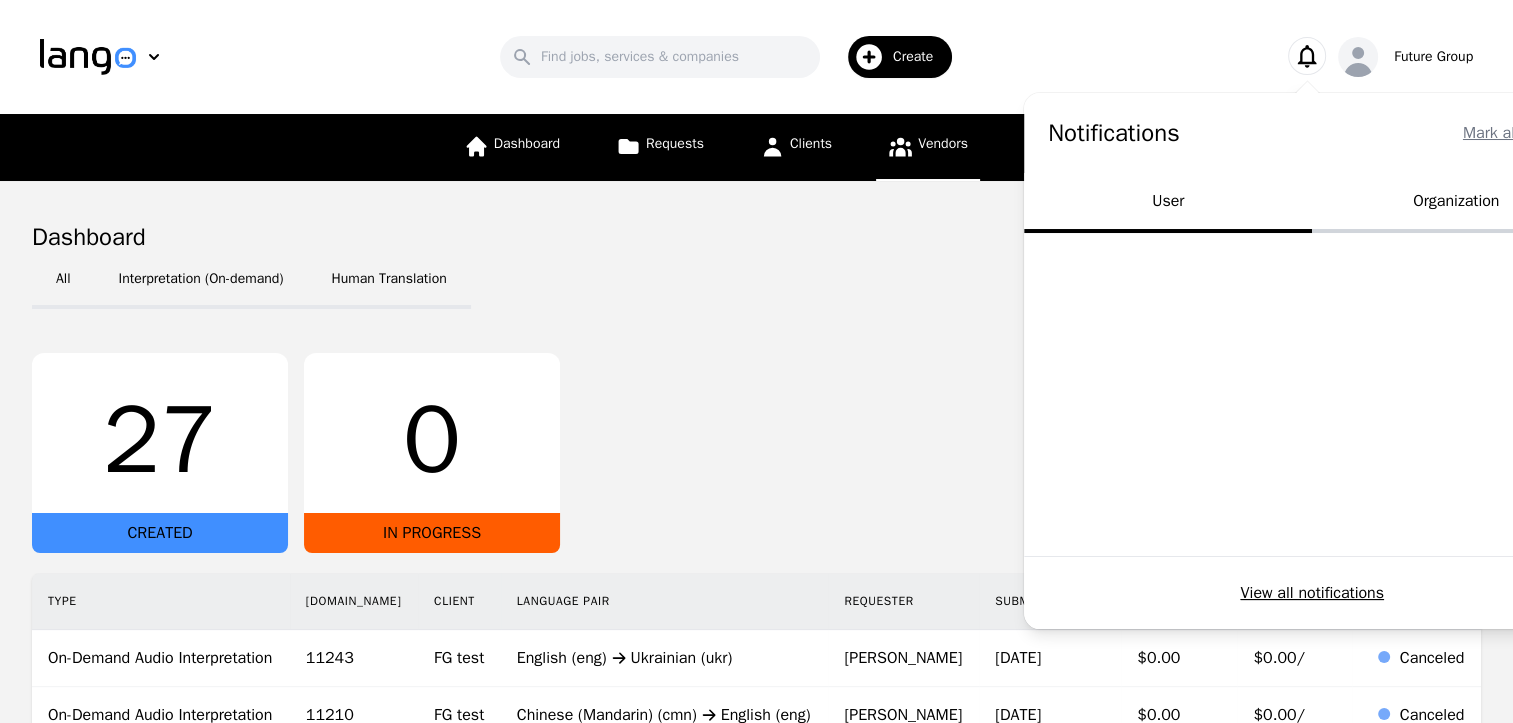 click on "Vendors" at bounding box center (943, 143) 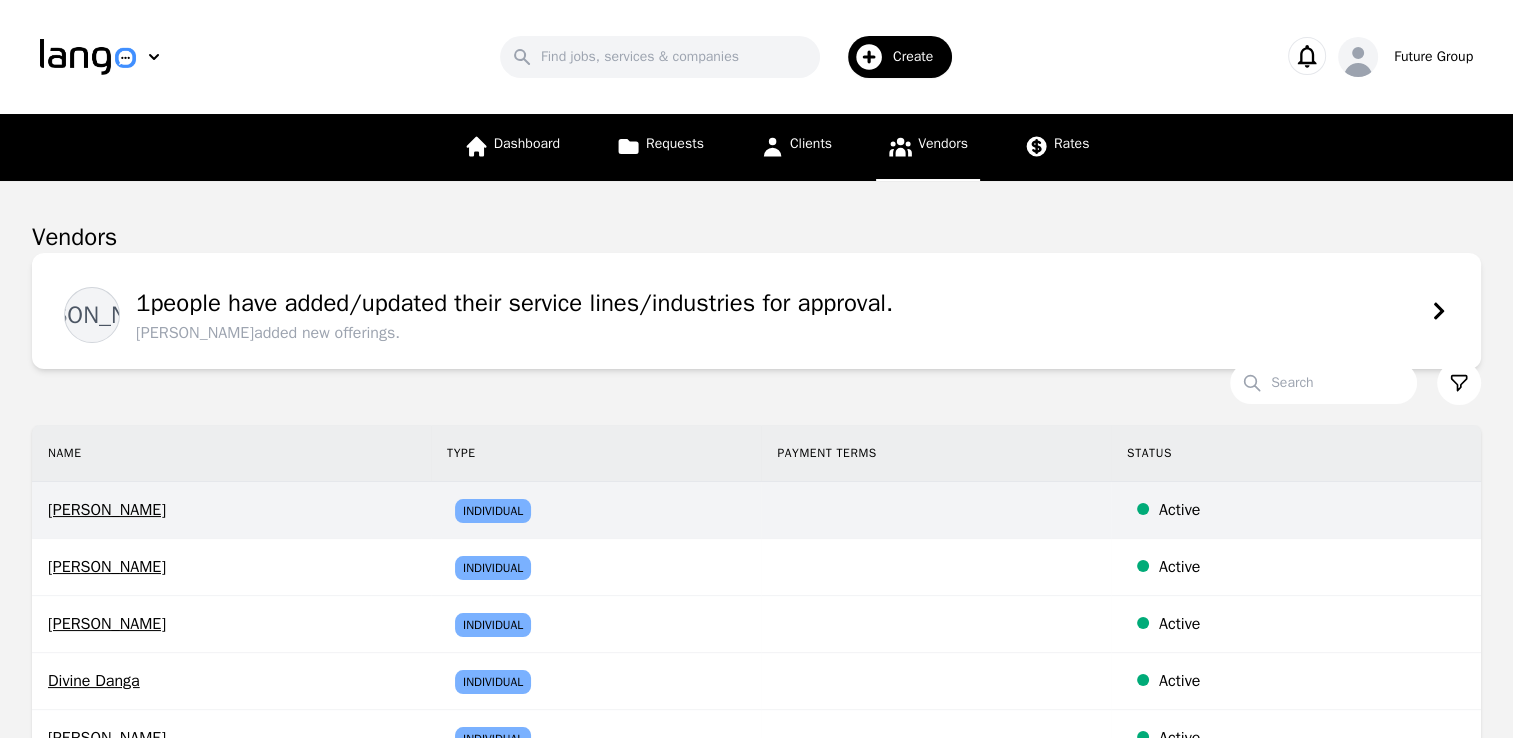 click on "[PERSON_NAME]" at bounding box center [231, 510] 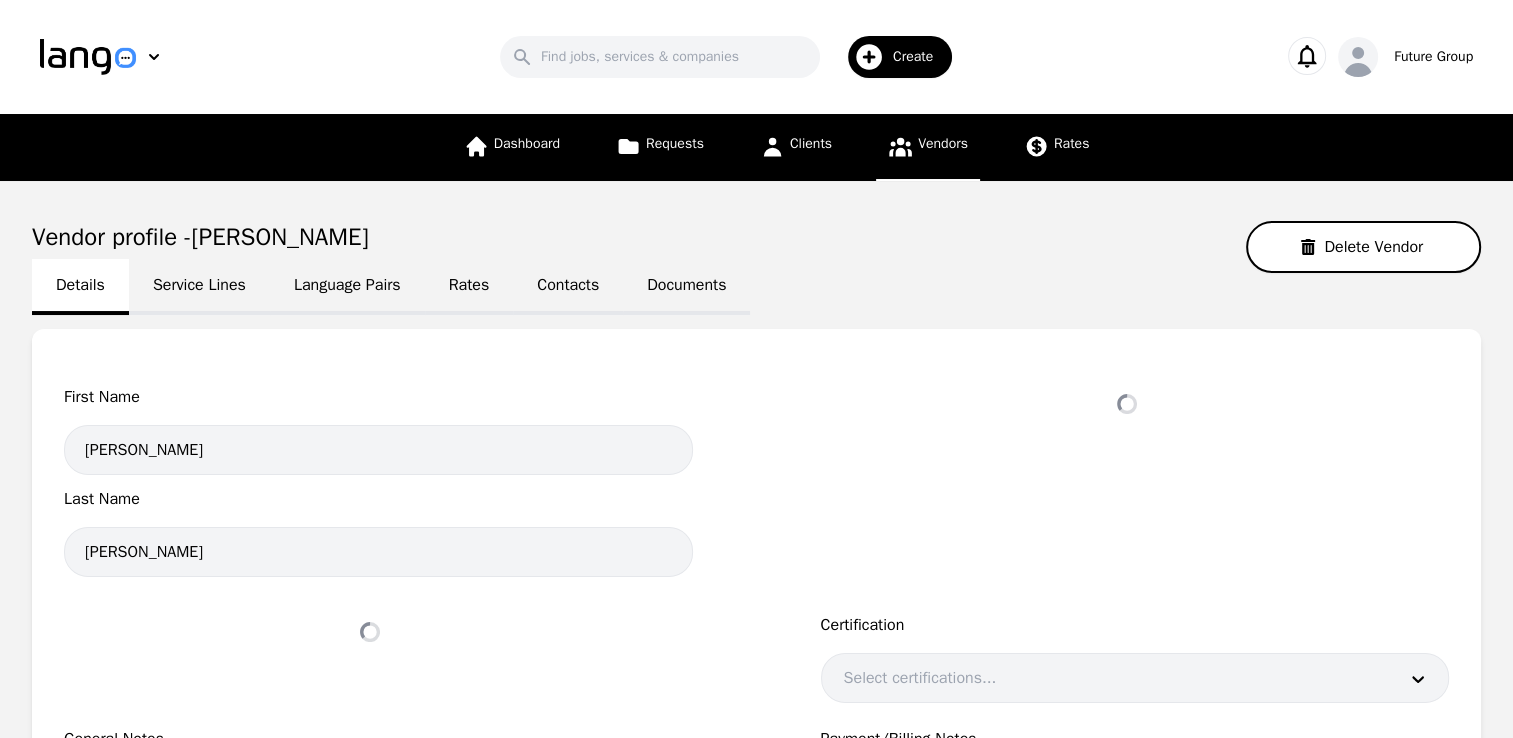 select on "active" 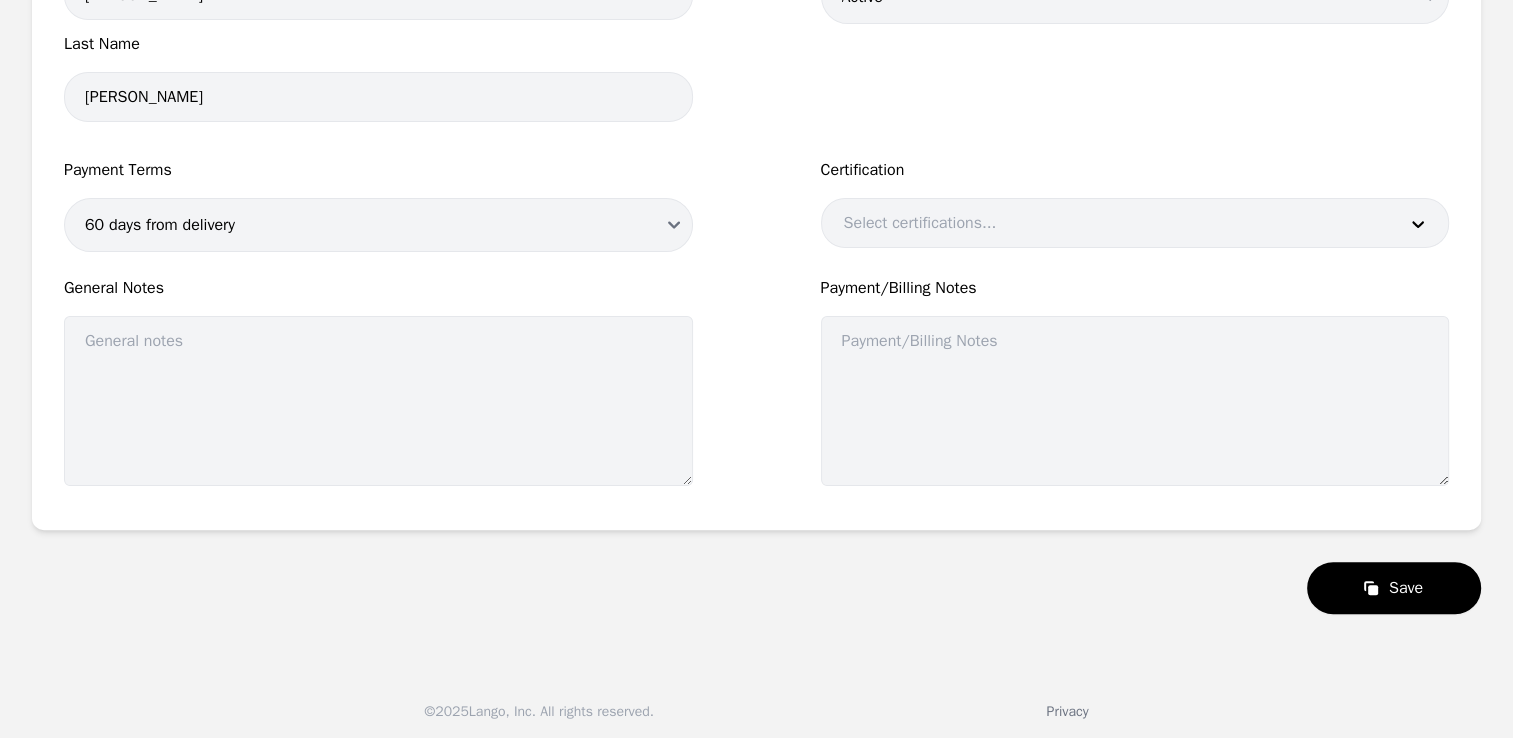 scroll, scrollTop: 0, scrollLeft: 0, axis: both 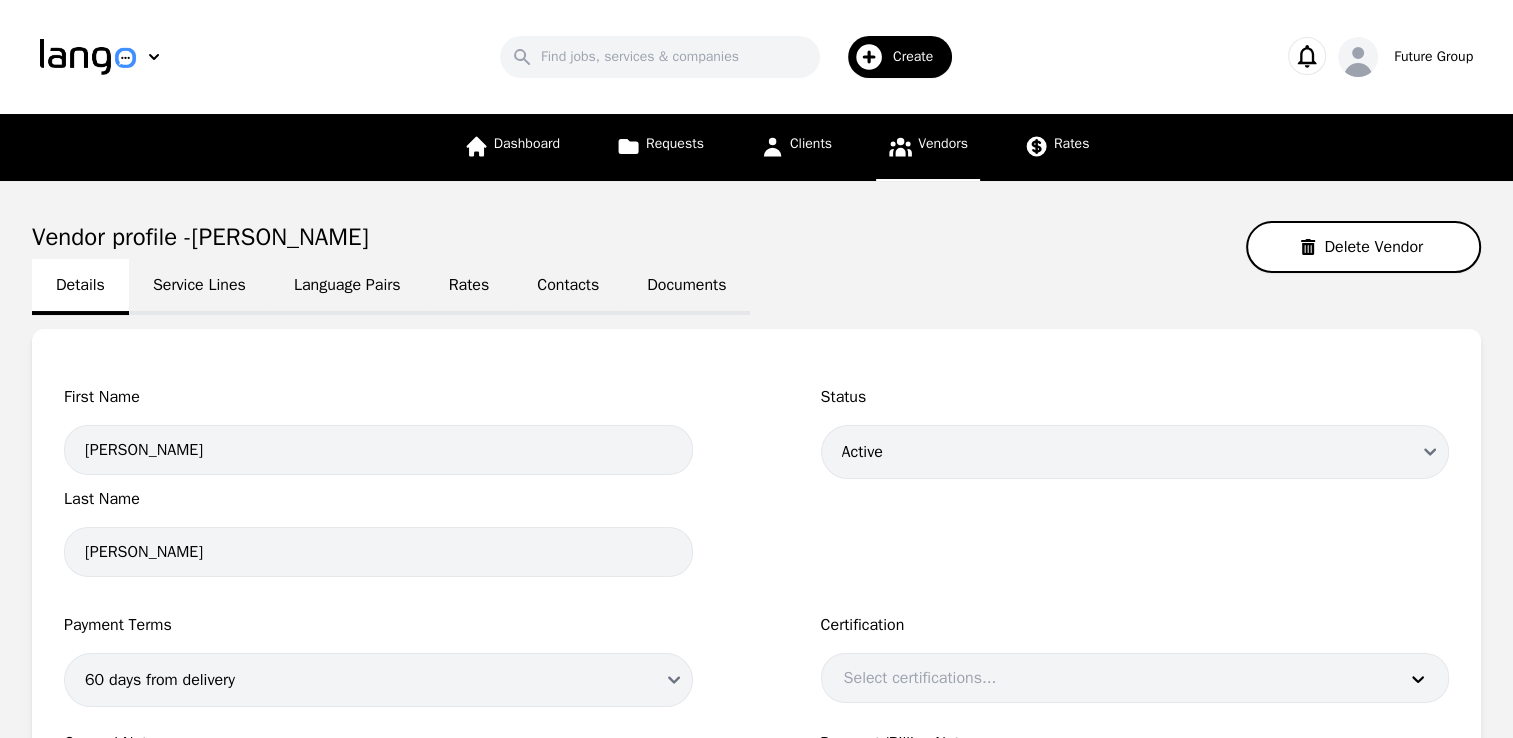 click on "Service Lines" at bounding box center (199, 287) 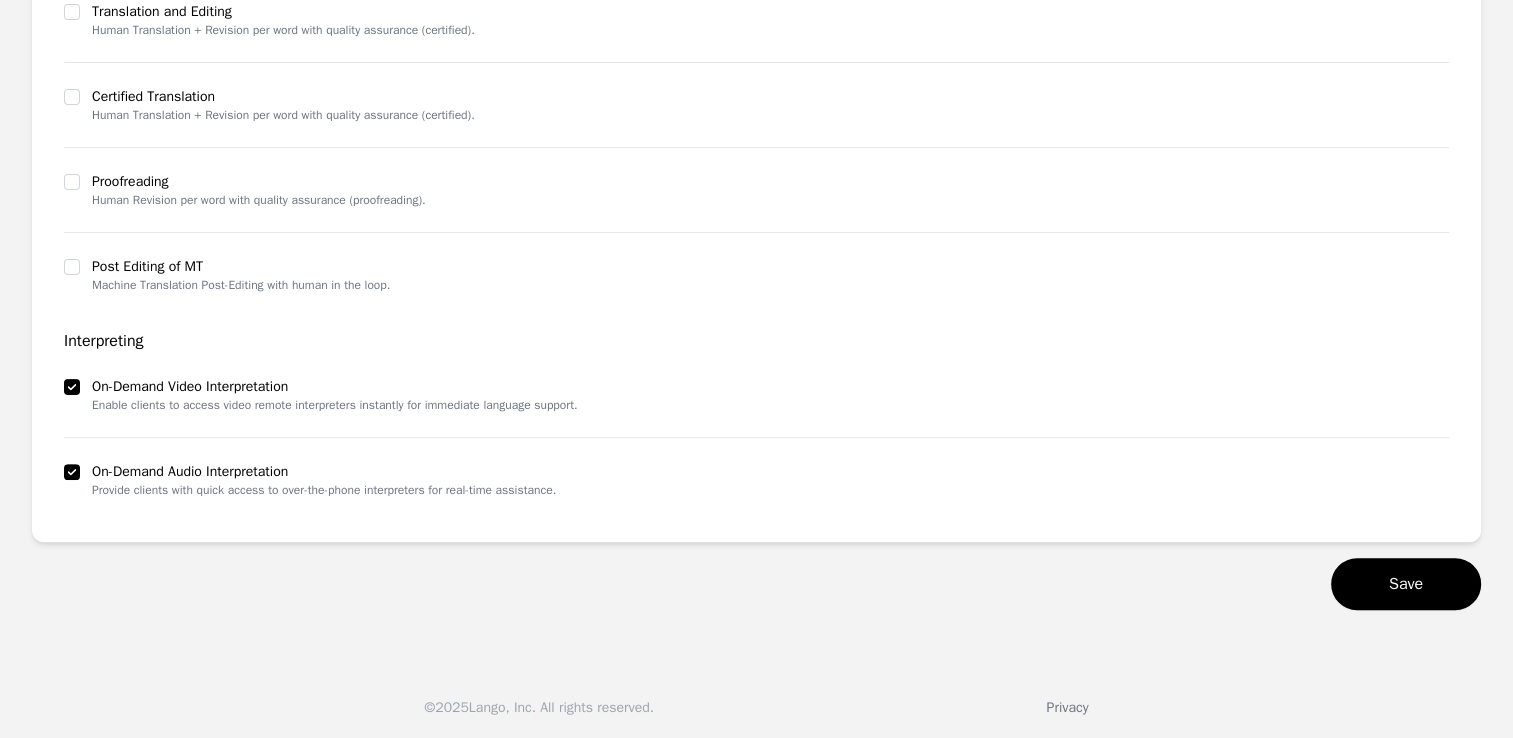 scroll, scrollTop: 0, scrollLeft: 0, axis: both 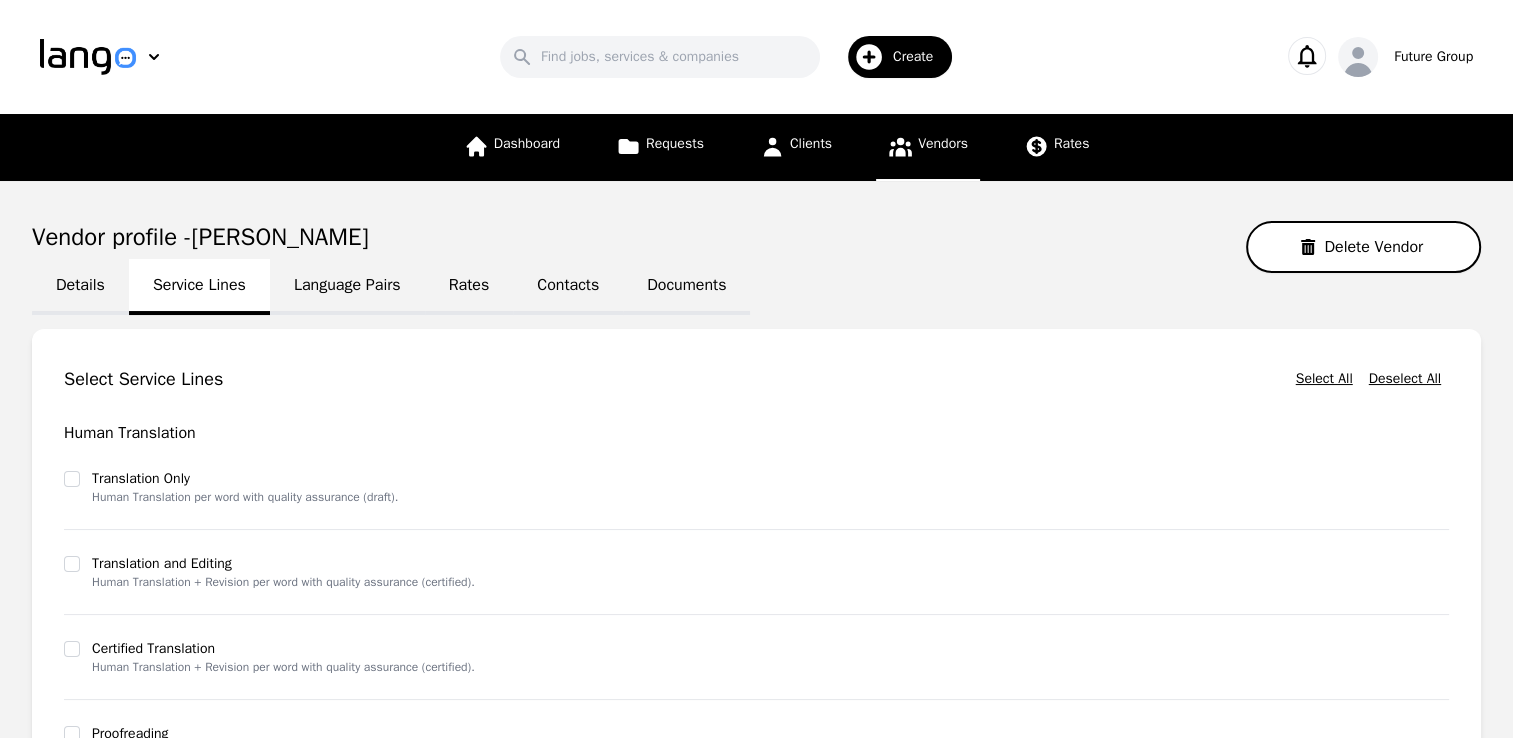 click on "Language Pairs" at bounding box center (347, 287) 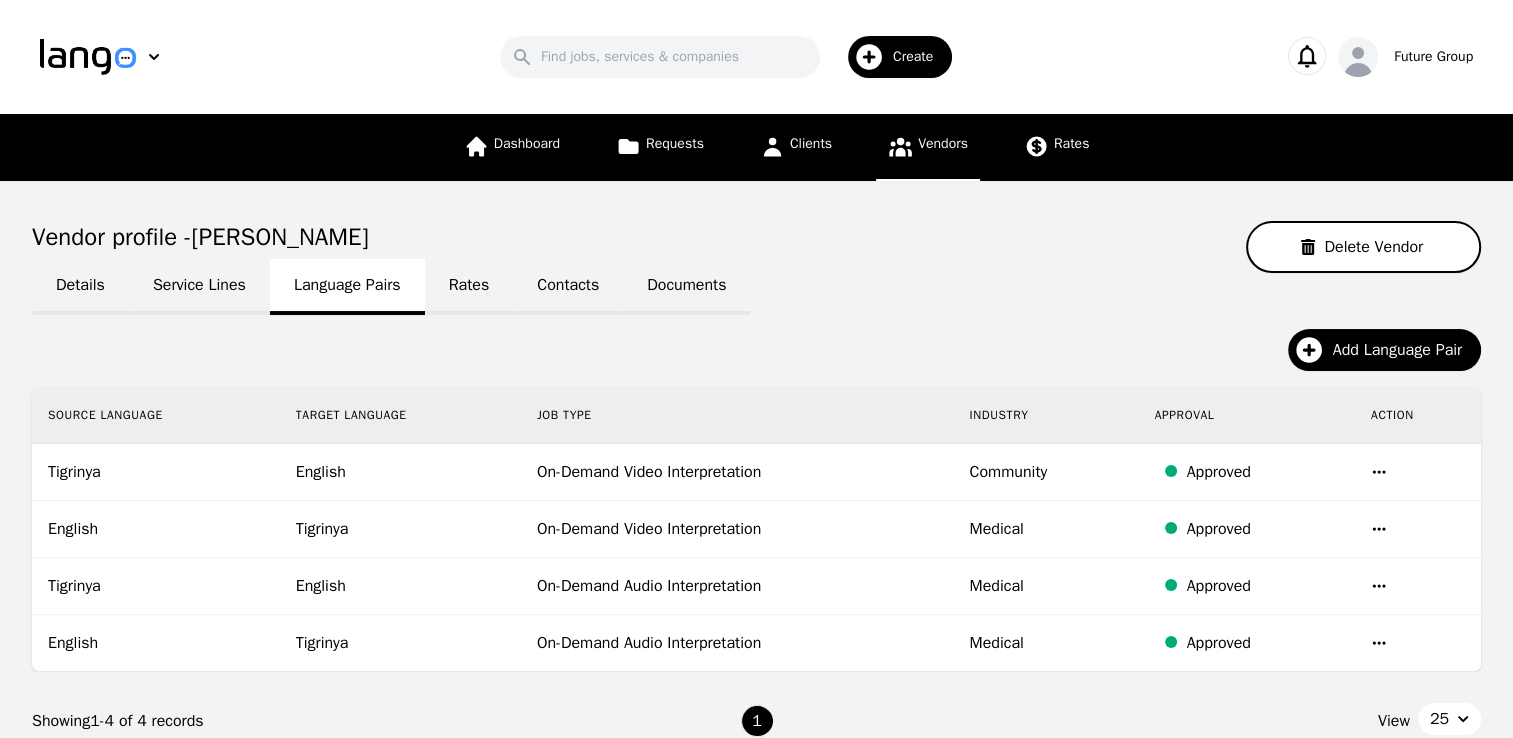 click on "Rates" at bounding box center (469, 287) 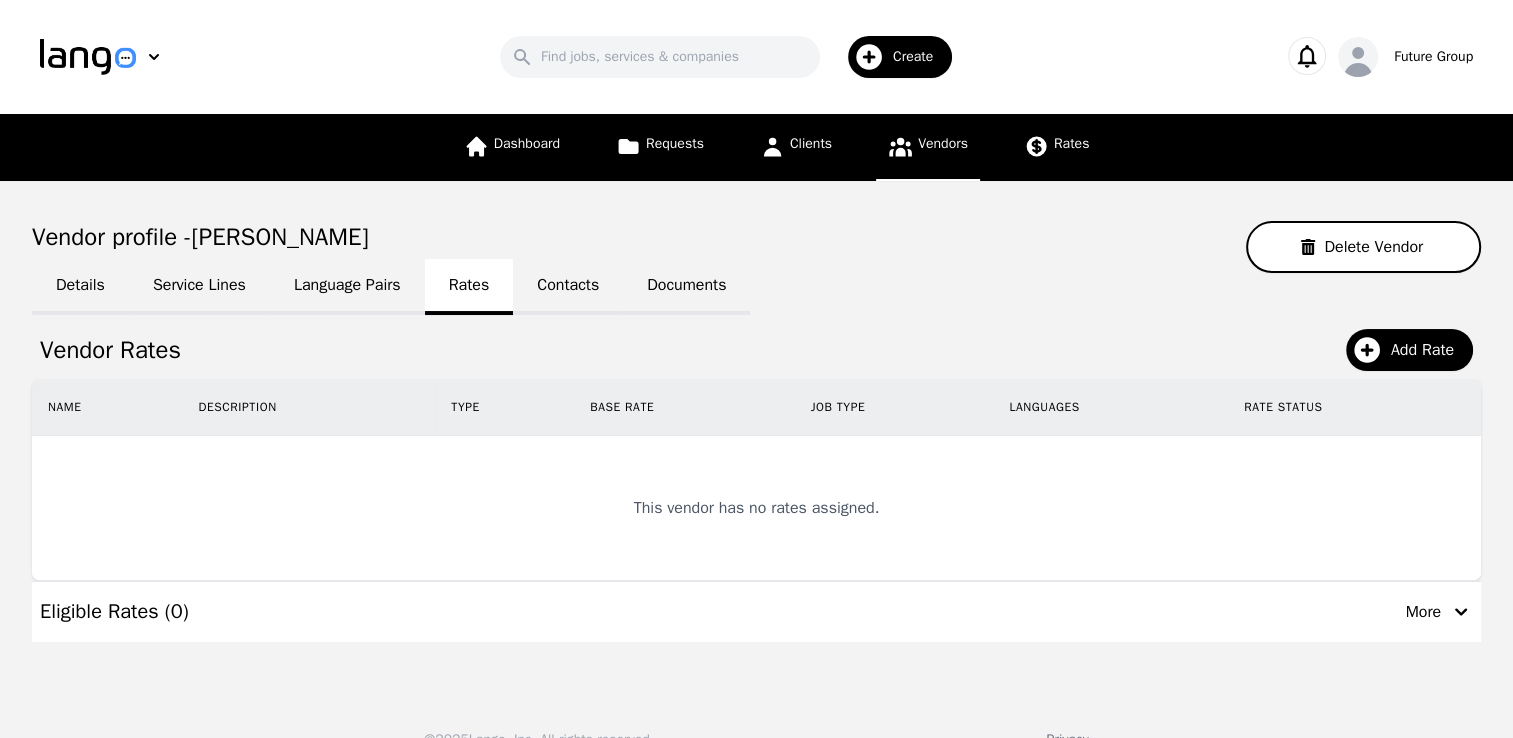 click on "Contacts" at bounding box center [568, 287] 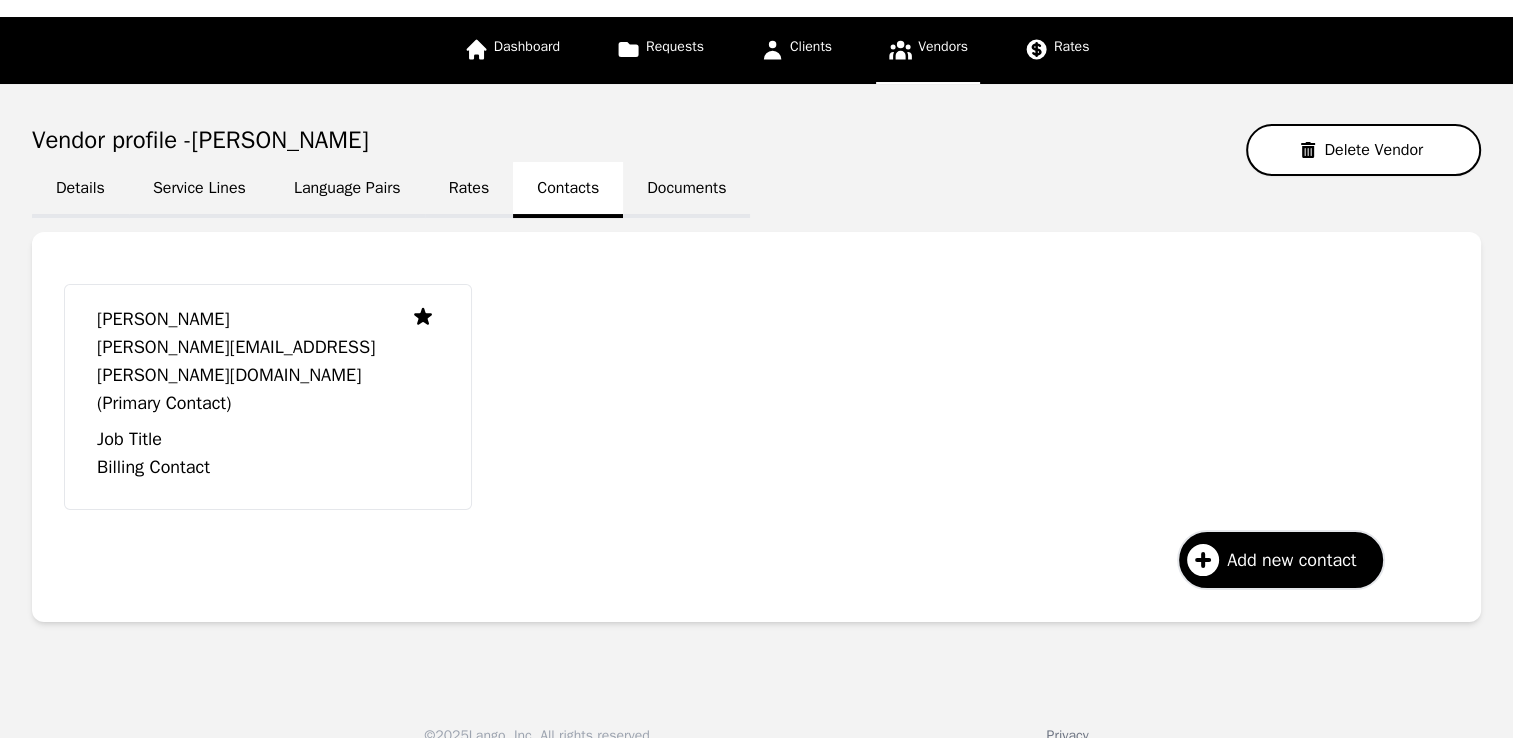 scroll, scrollTop: 44, scrollLeft: 0, axis: vertical 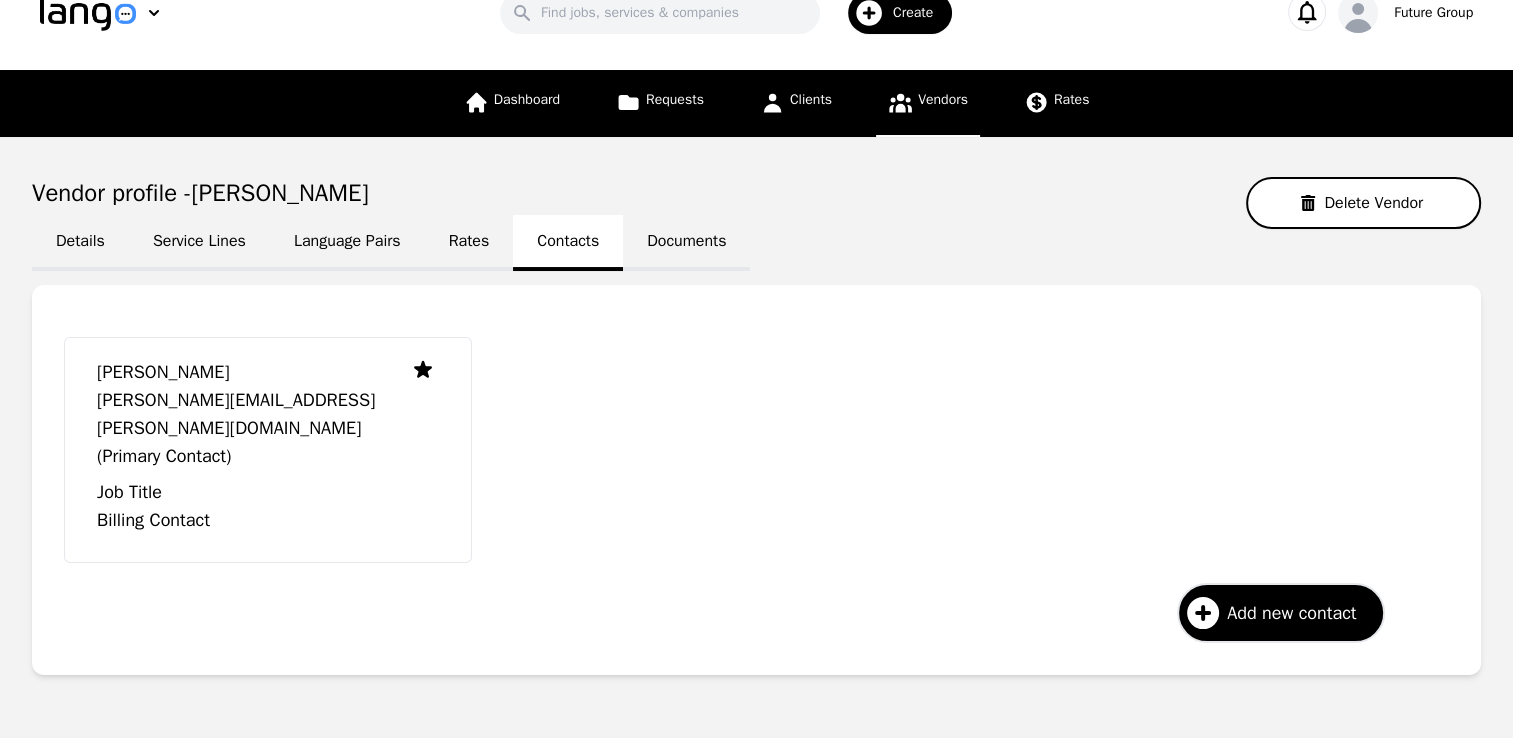 click on "Documents" at bounding box center [686, 243] 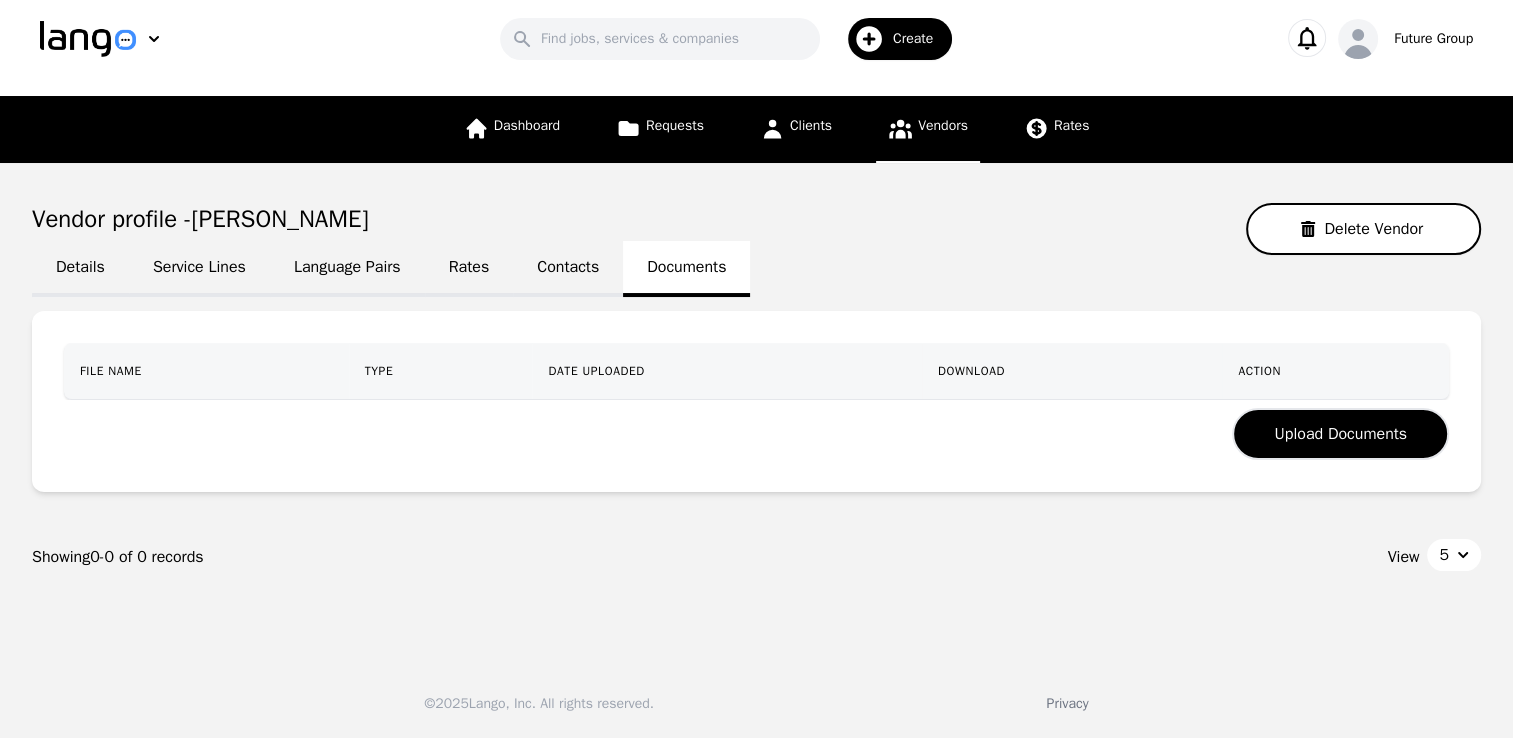 scroll, scrollTop: 13, scrollLeft: 0, axis: vertical 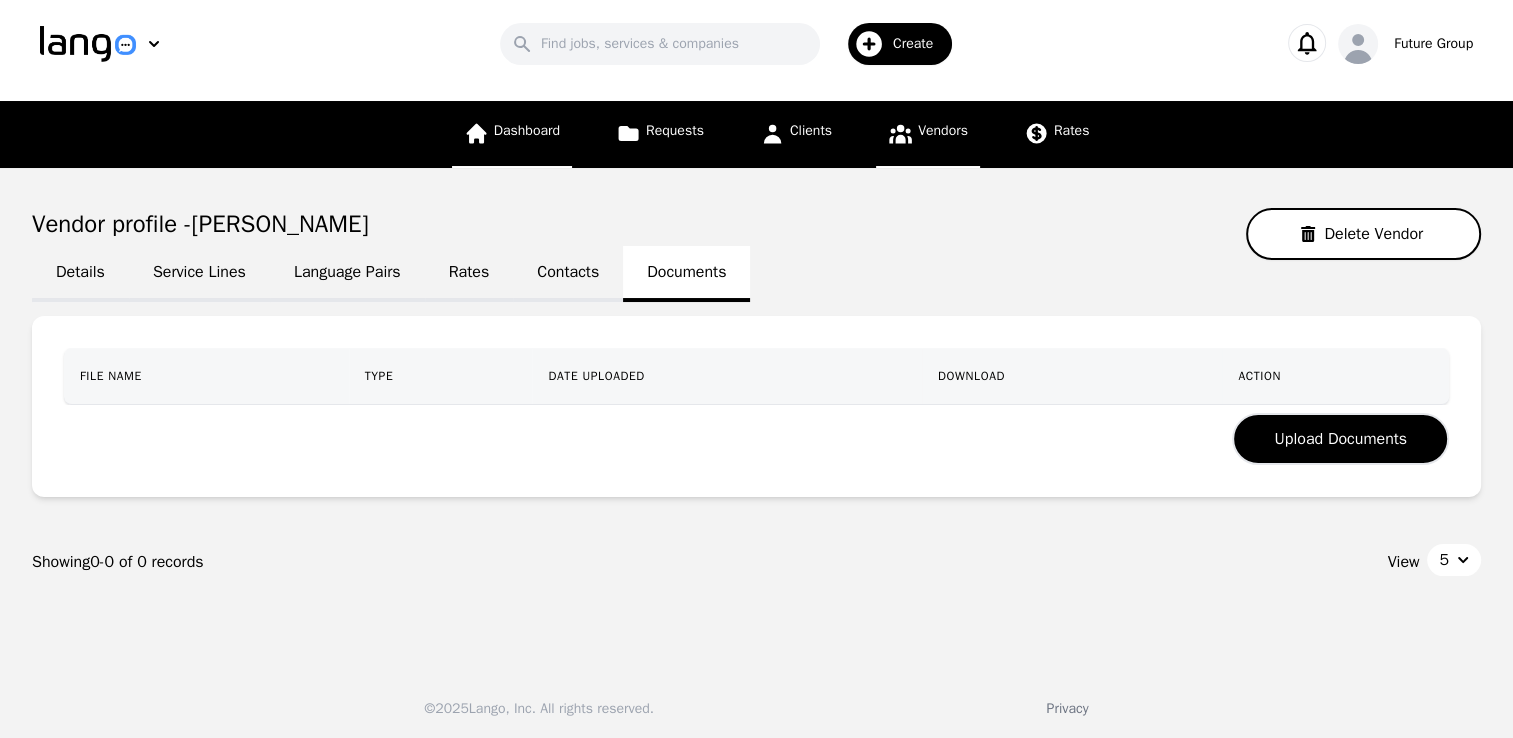 click on "Dashboard" at bounding box center [527, 130] 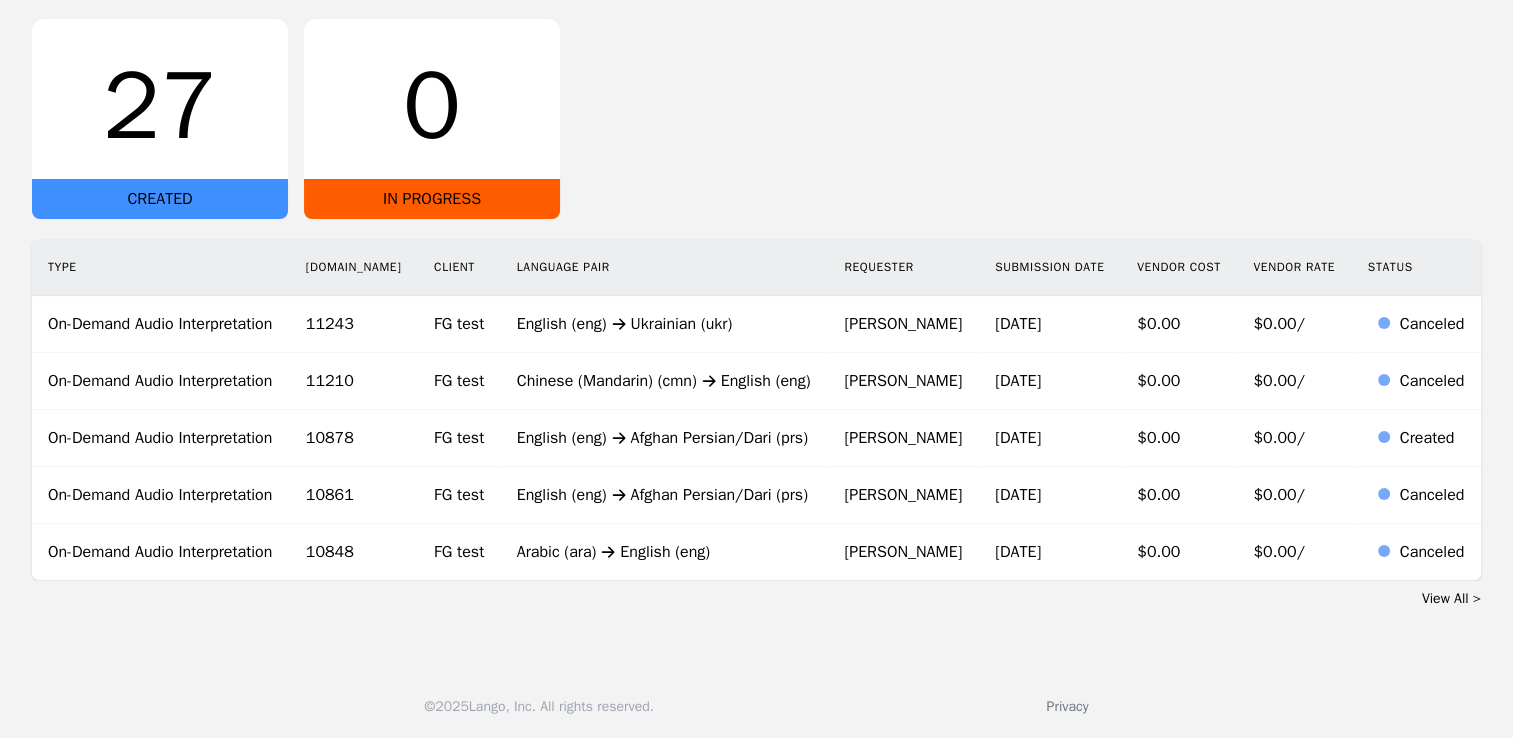 scroll, scrollTop: 0, scrollLeft: 0, axis: both 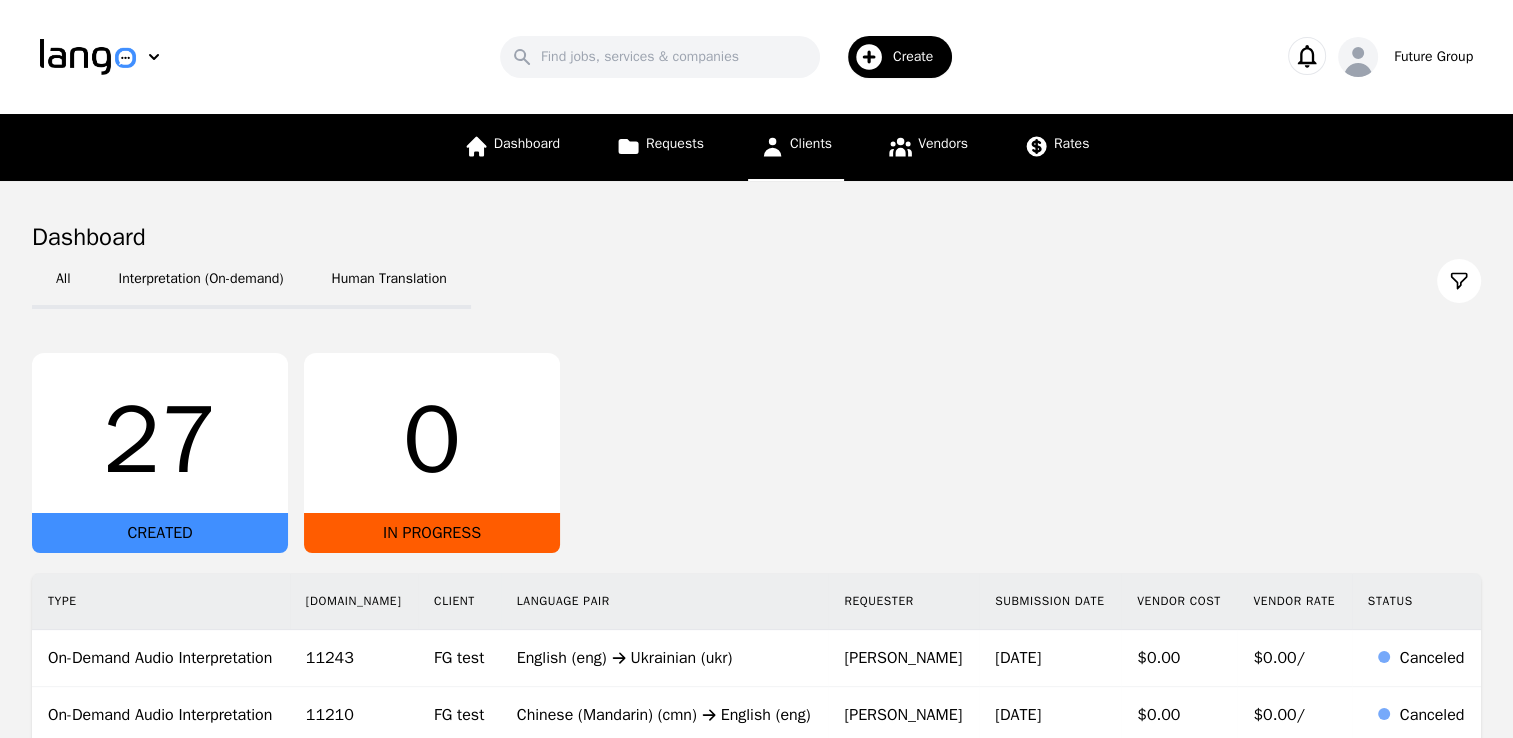 click on "Clients" at bounding box center (811, 143) 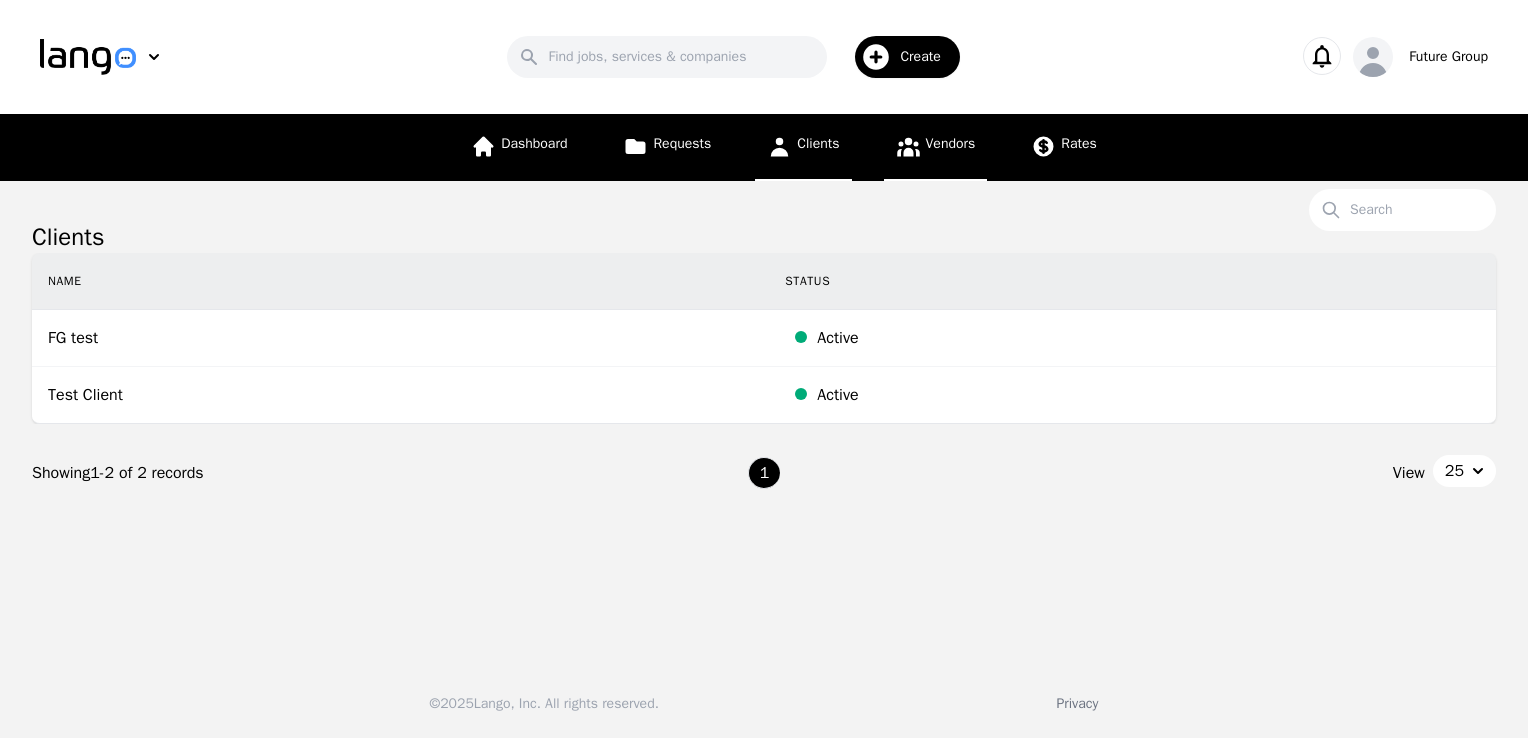 click on "Vendors" at bounding box center (951, 143) 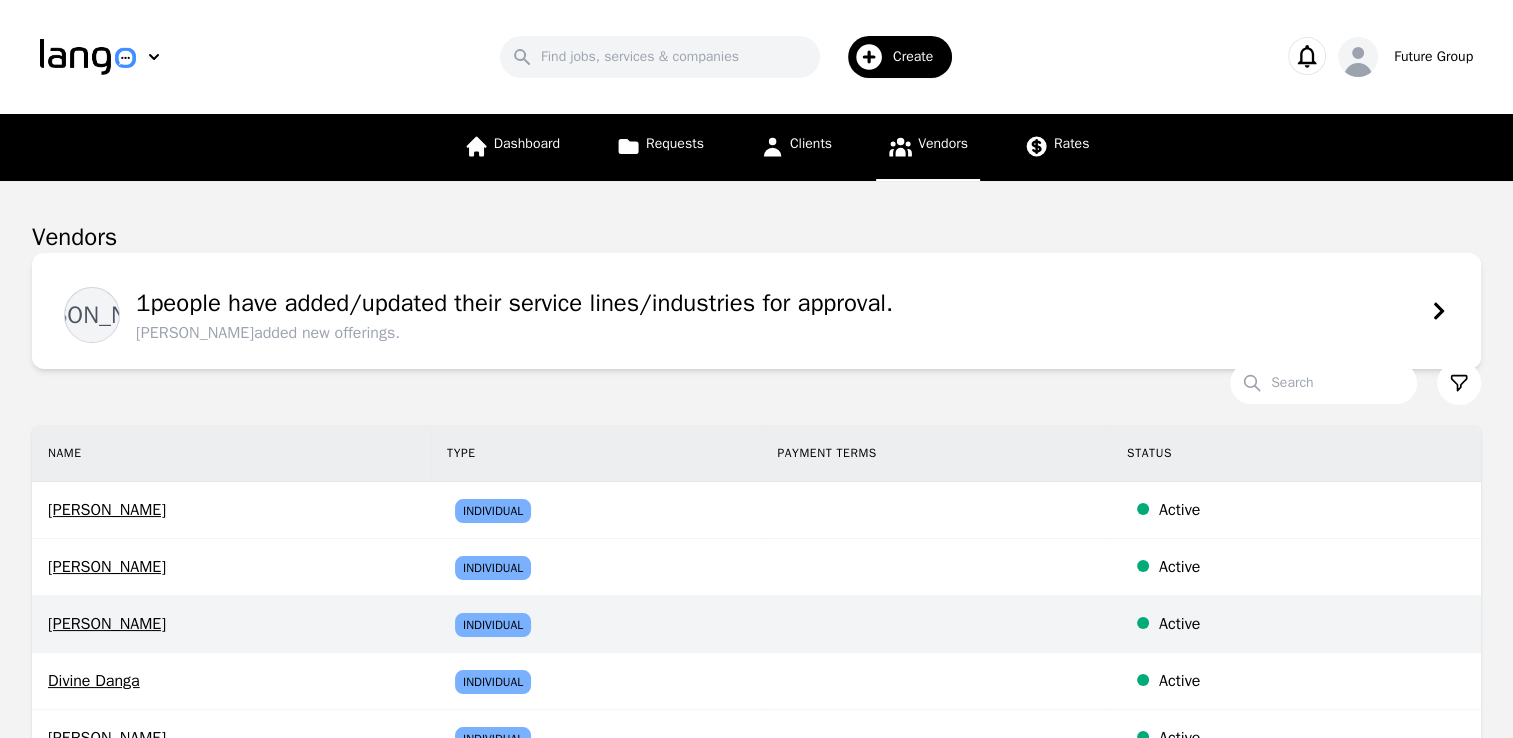 click on "[PERSON_NAME]" at bounding box center (231, 624) 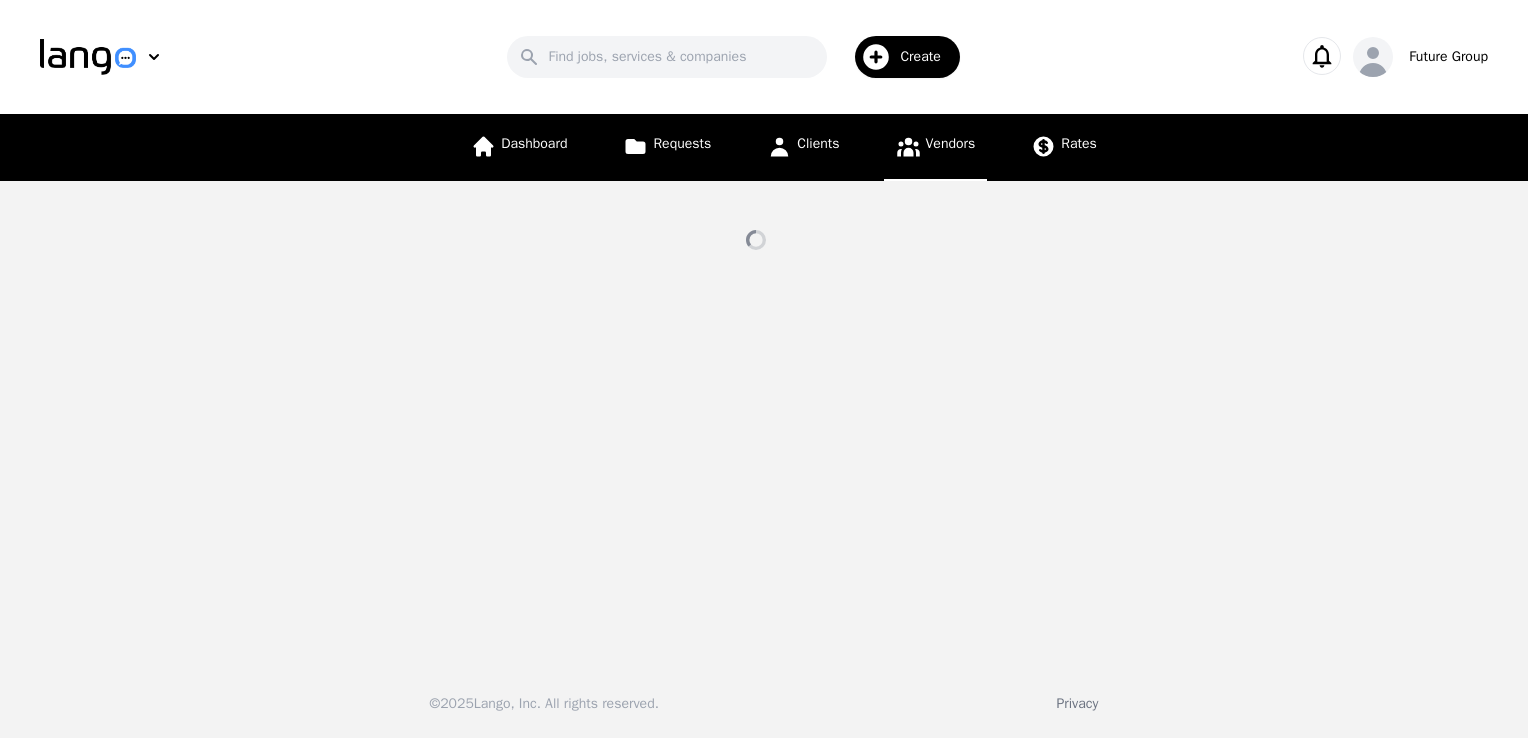 select on "active" 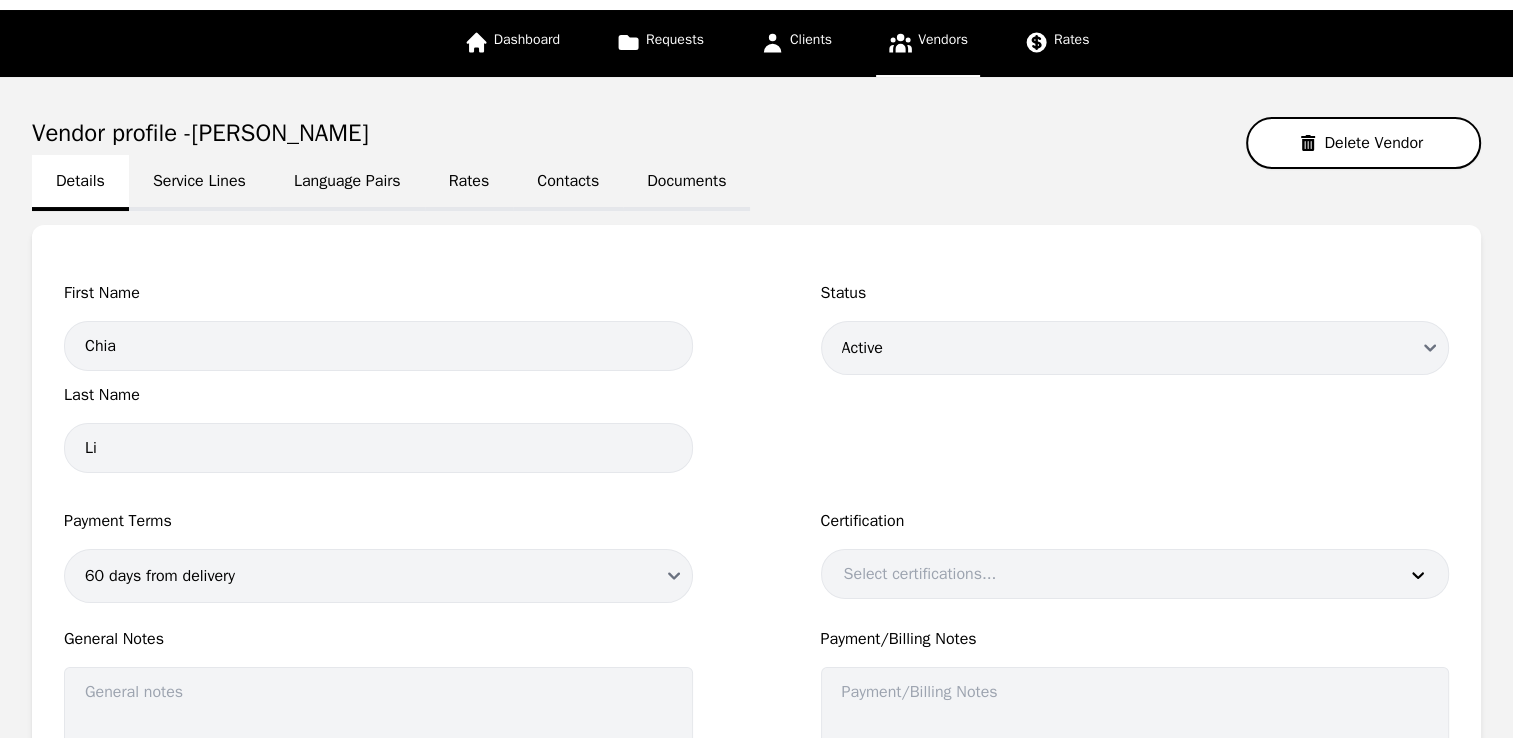 scroll, scrollTop: 101, scrollLeft: 0, axis: vertical 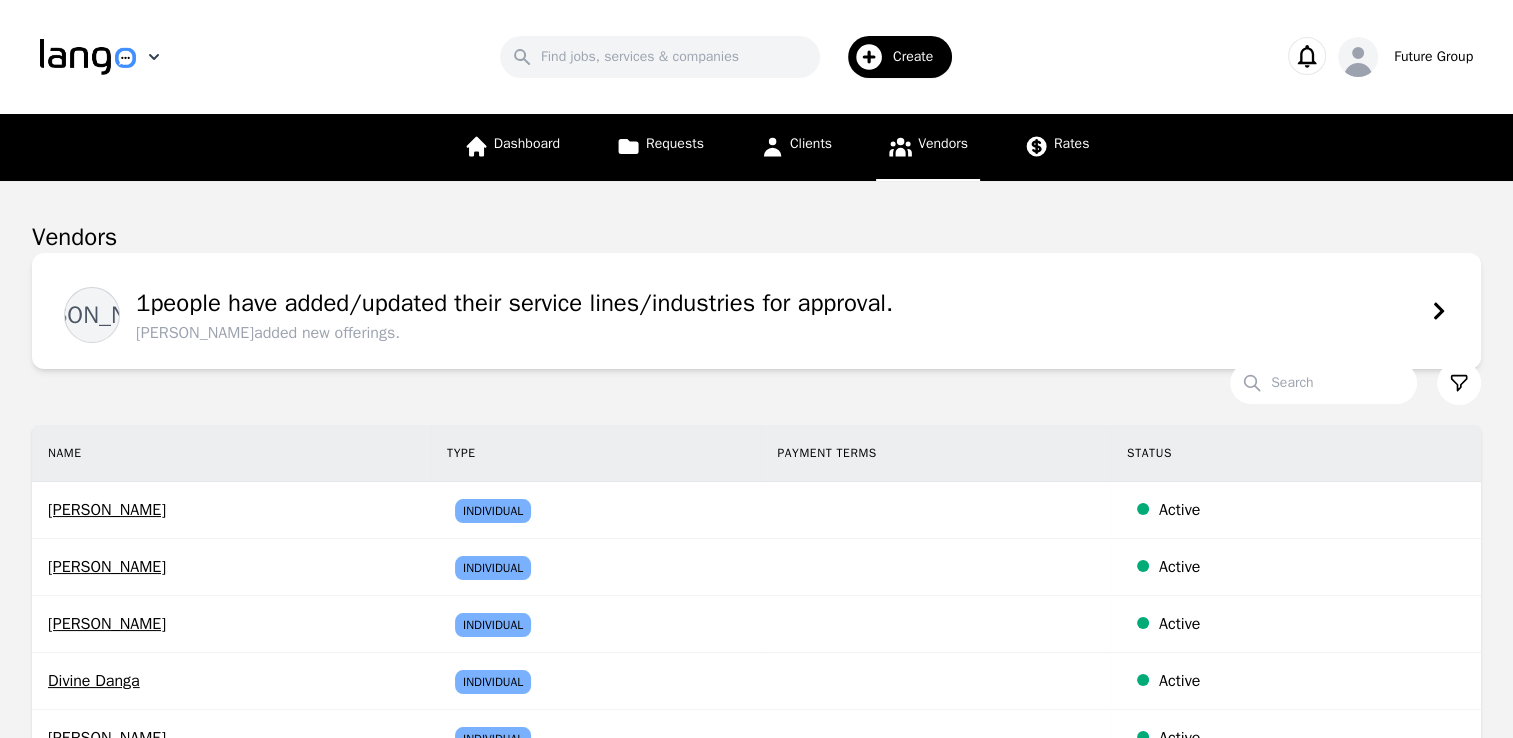 click 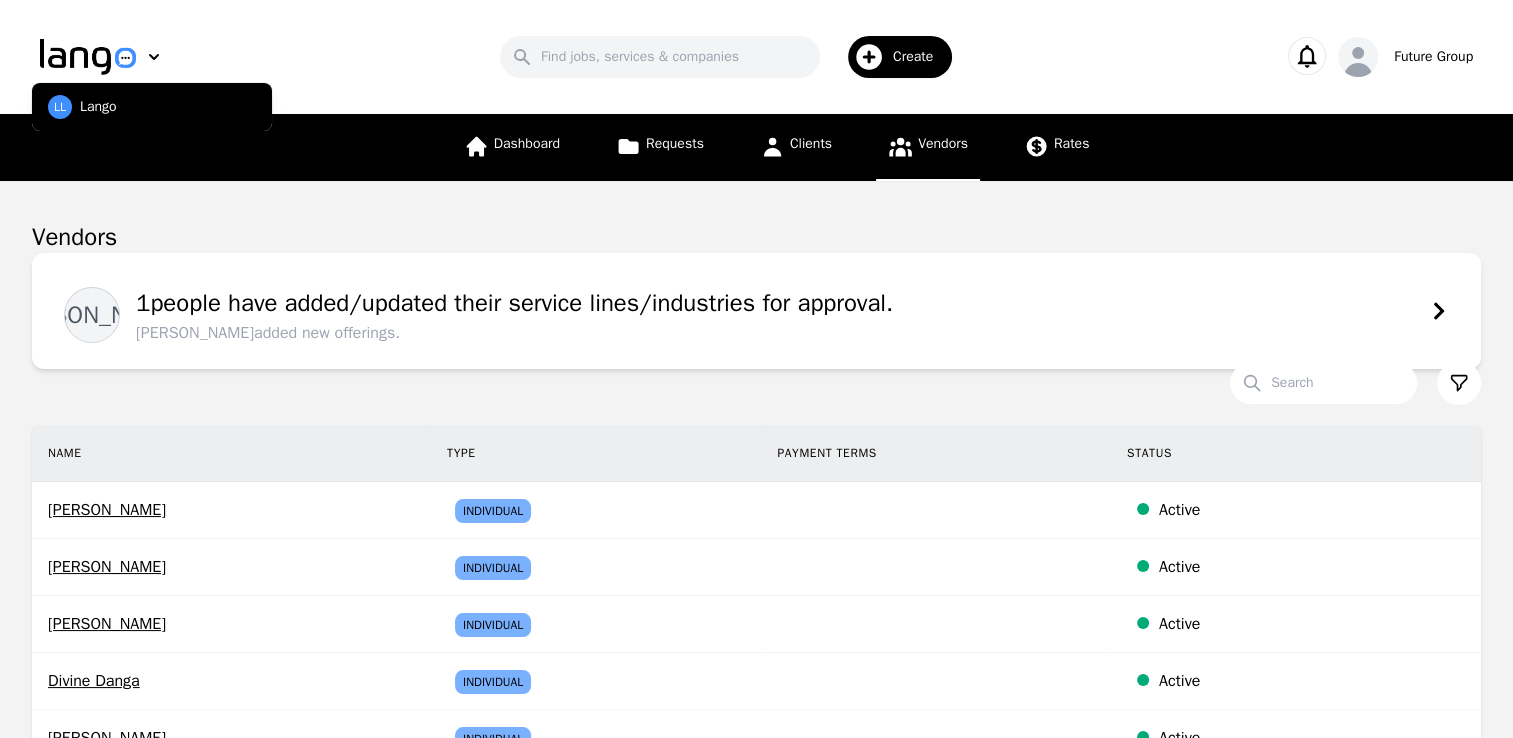 click on "Lango" at bounding box center (98, 107) 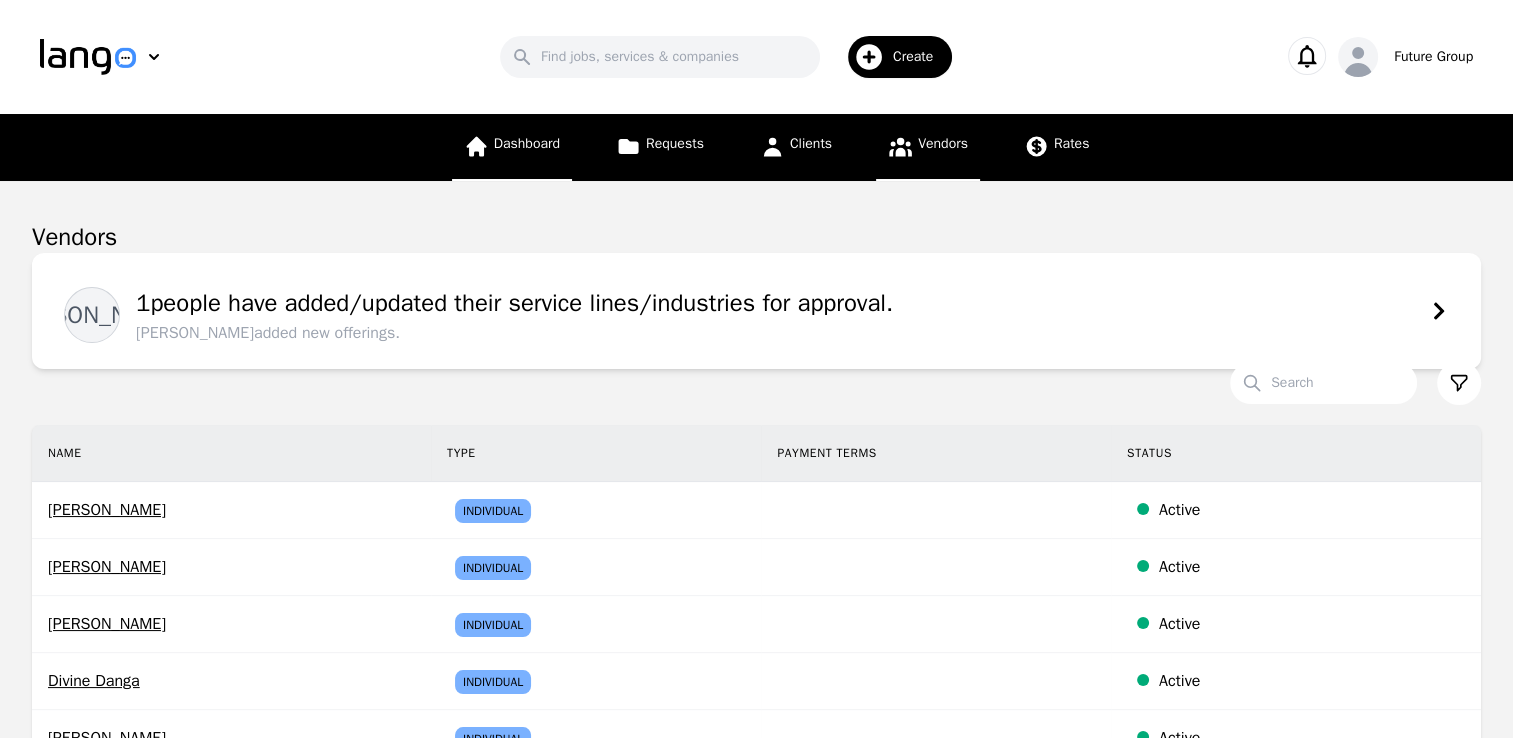 click on "Dashboard" at bounding box center [527, 143] 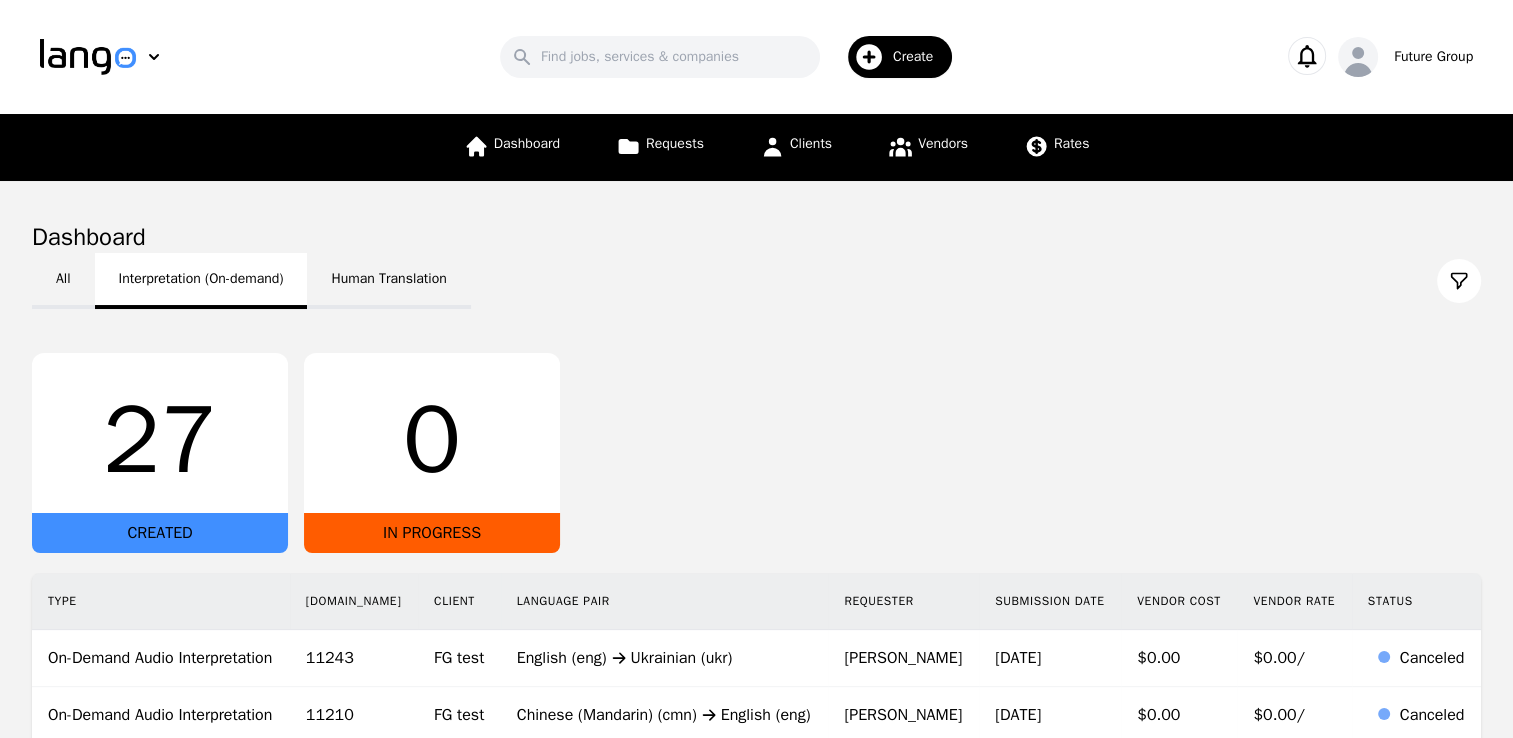 click on "Interpretation (On-demand)" at bounding box center [201, 281] 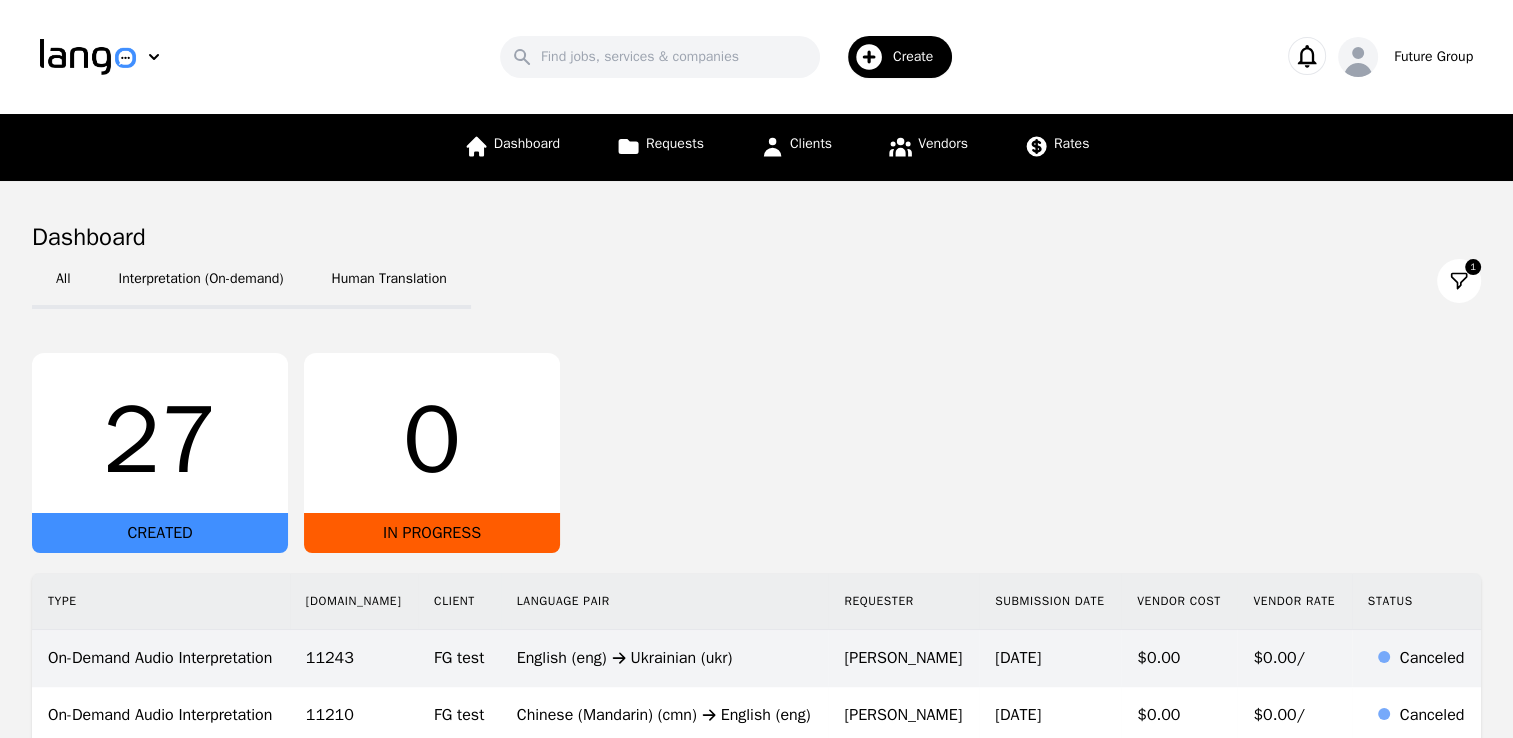 click on "On-Demand Audio Interpretation" at bounding box center [161, 658] 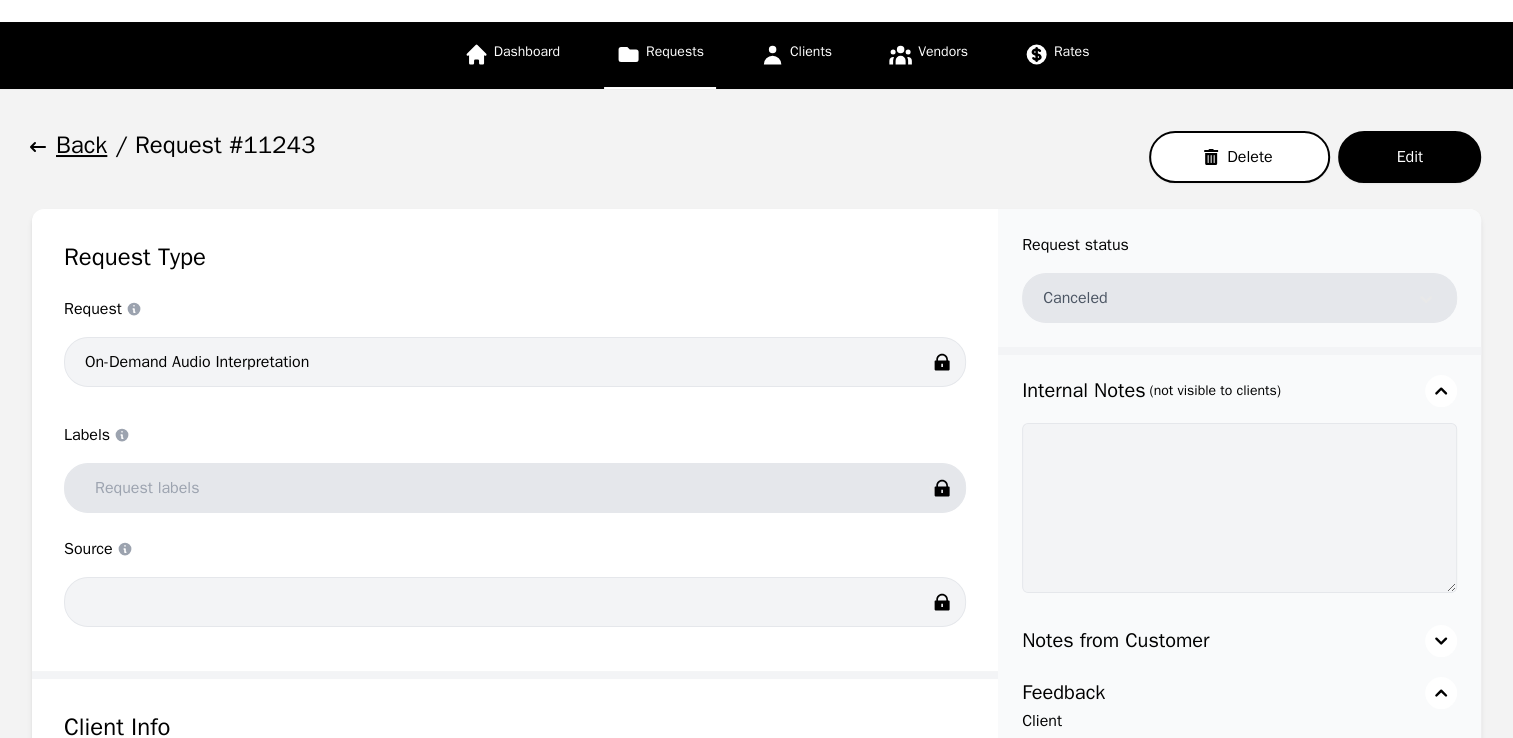 scroll, scrollTop: 0, scrollLeft: 0, axis: both 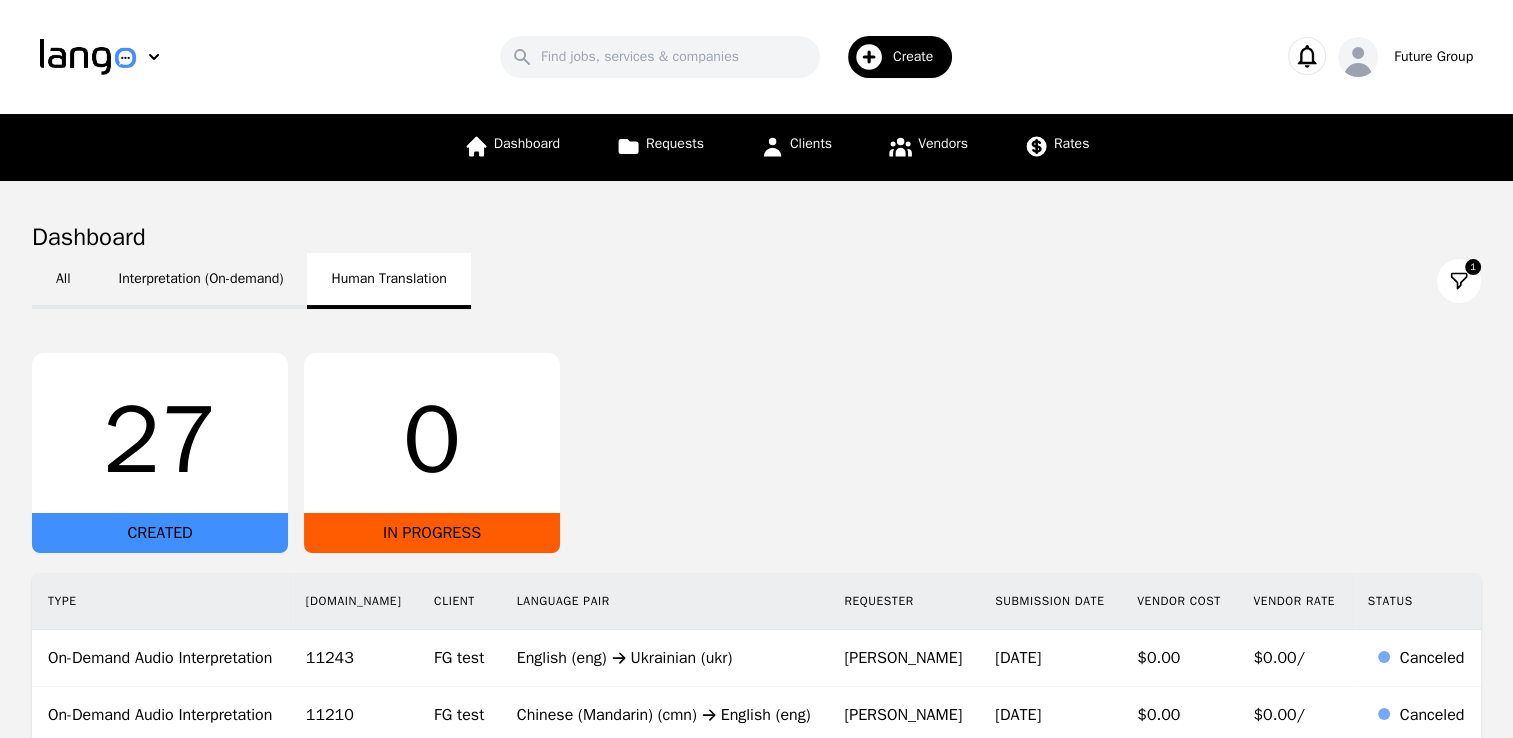 click on "Human Translation" at bounding box center (388, 281) 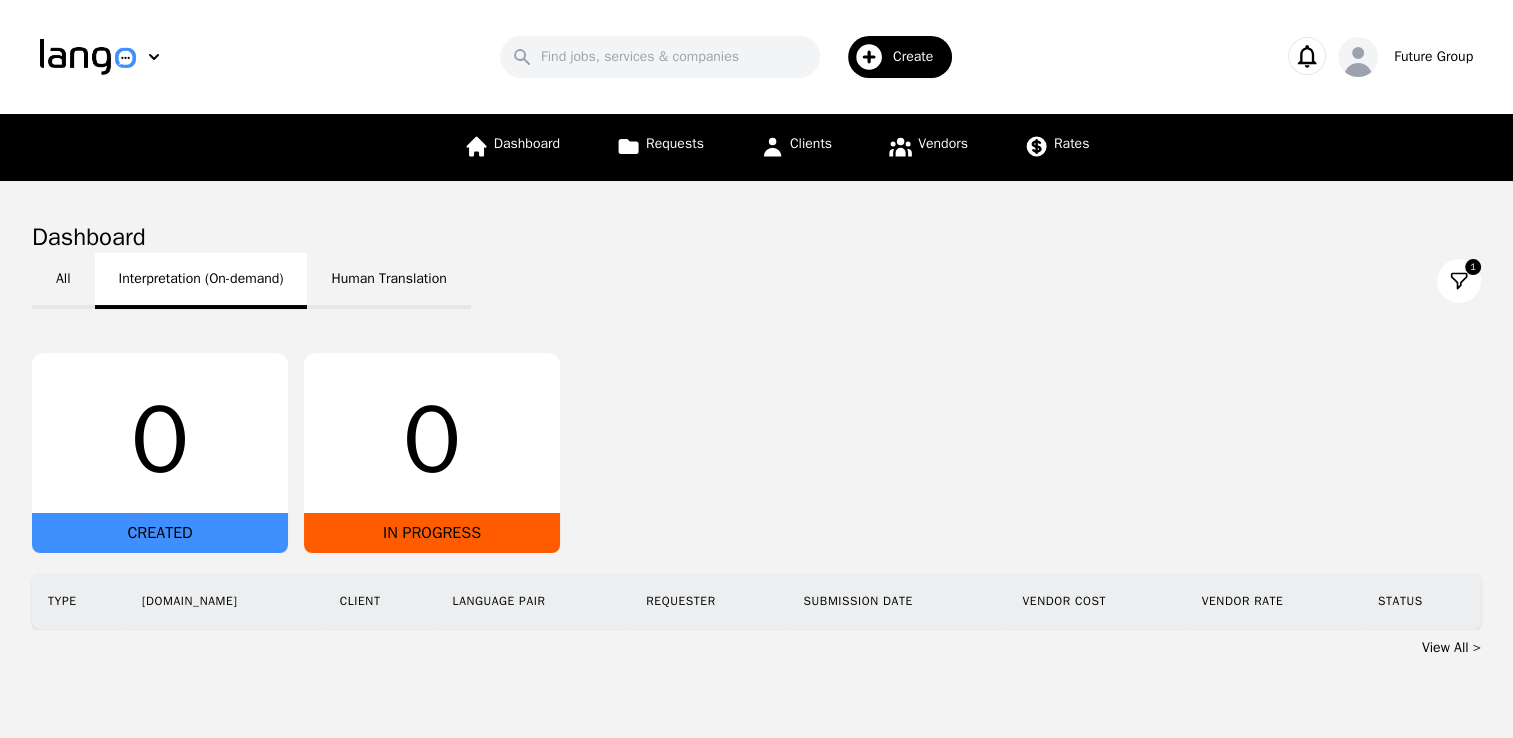 click on "Interpretation (On-demand)" at bounding box center [201, 281] 